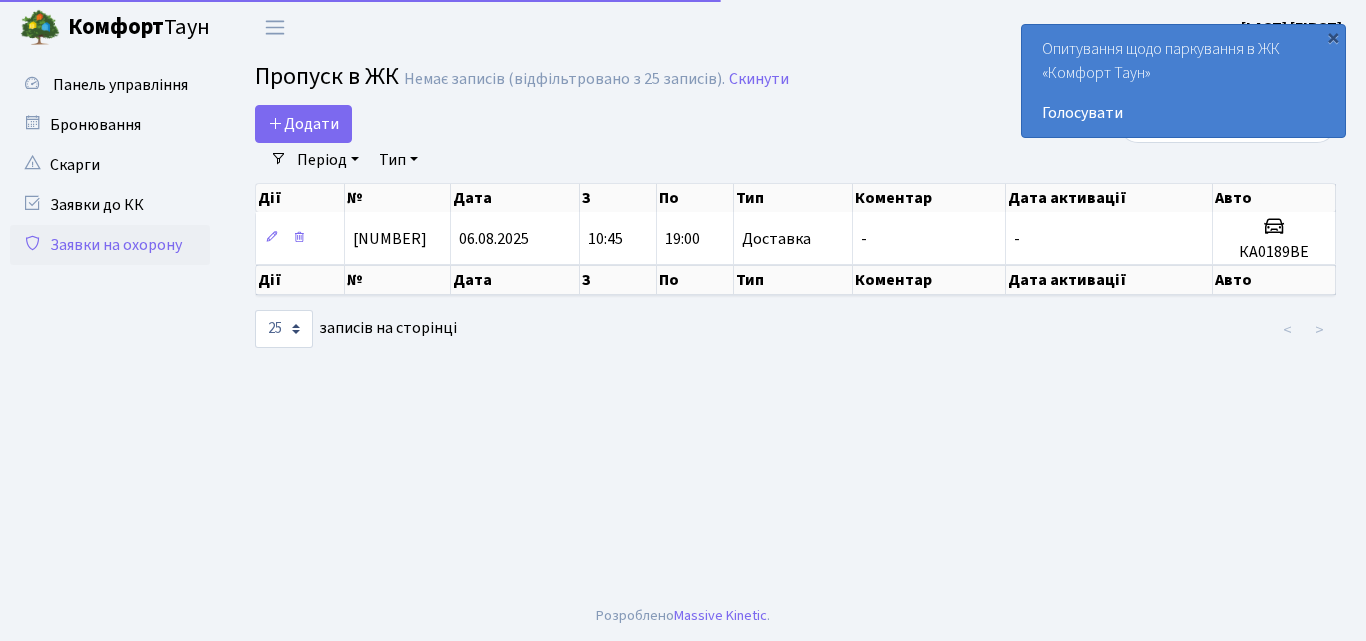 select on "25" 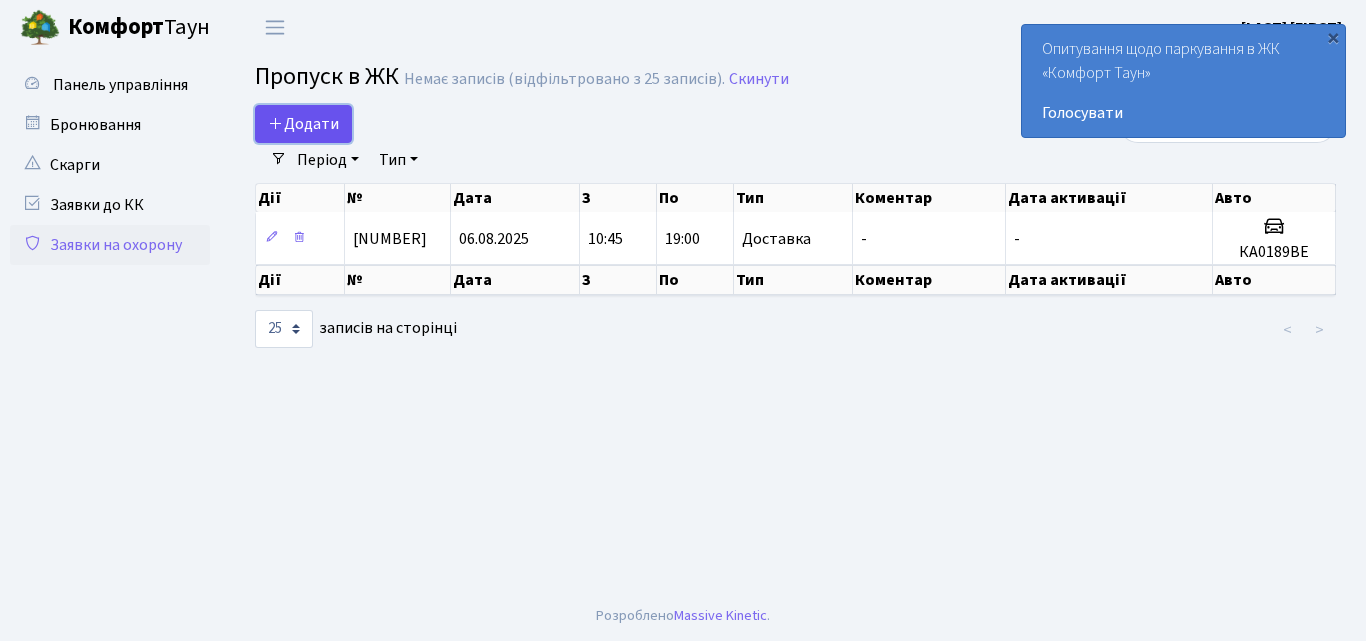 click on "Додати" at bounding box center [303, 124] 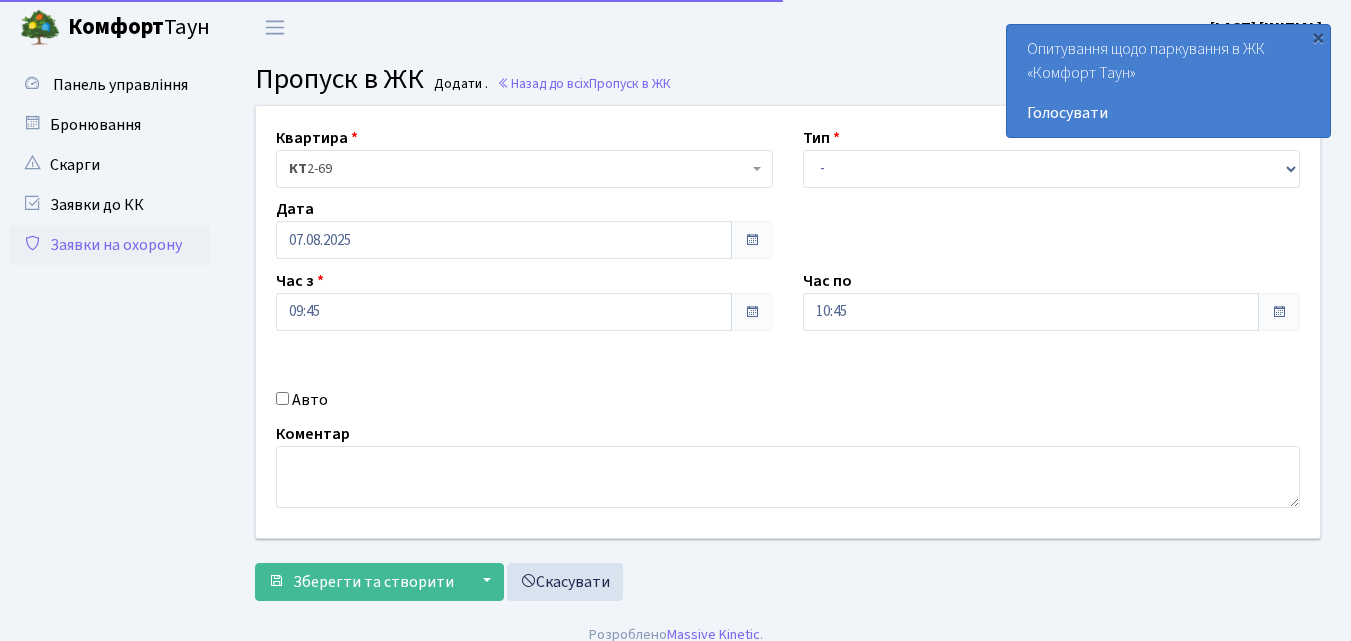 scroll, scrollTop: 0, scrollLeft: 0, axis: both 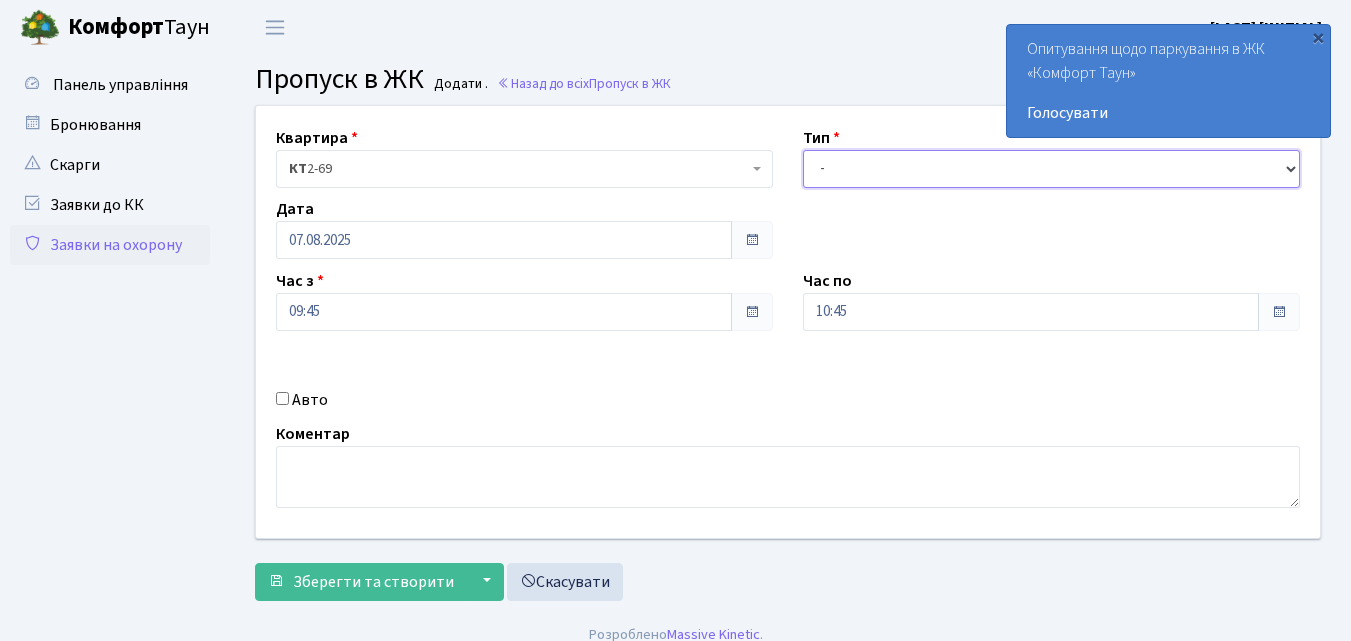 click on "-
Доставка
Таксі
Гості
Сервіс" at bounding box center [1051, 169] 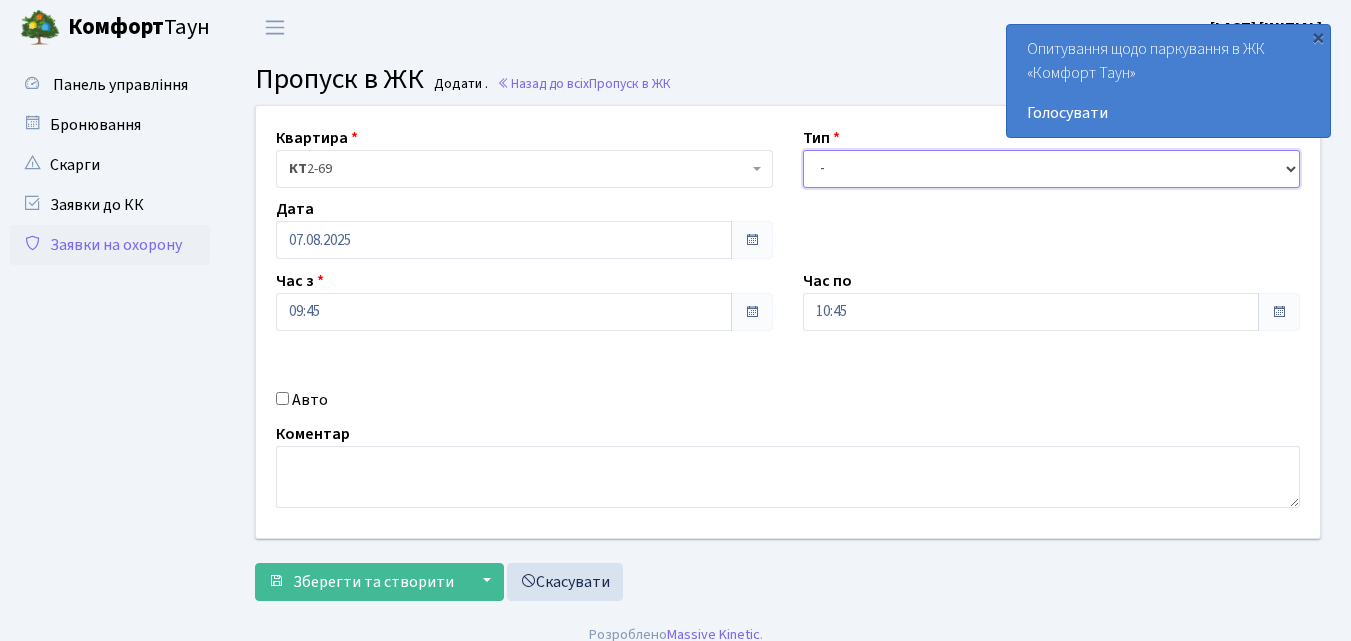 select on "1" 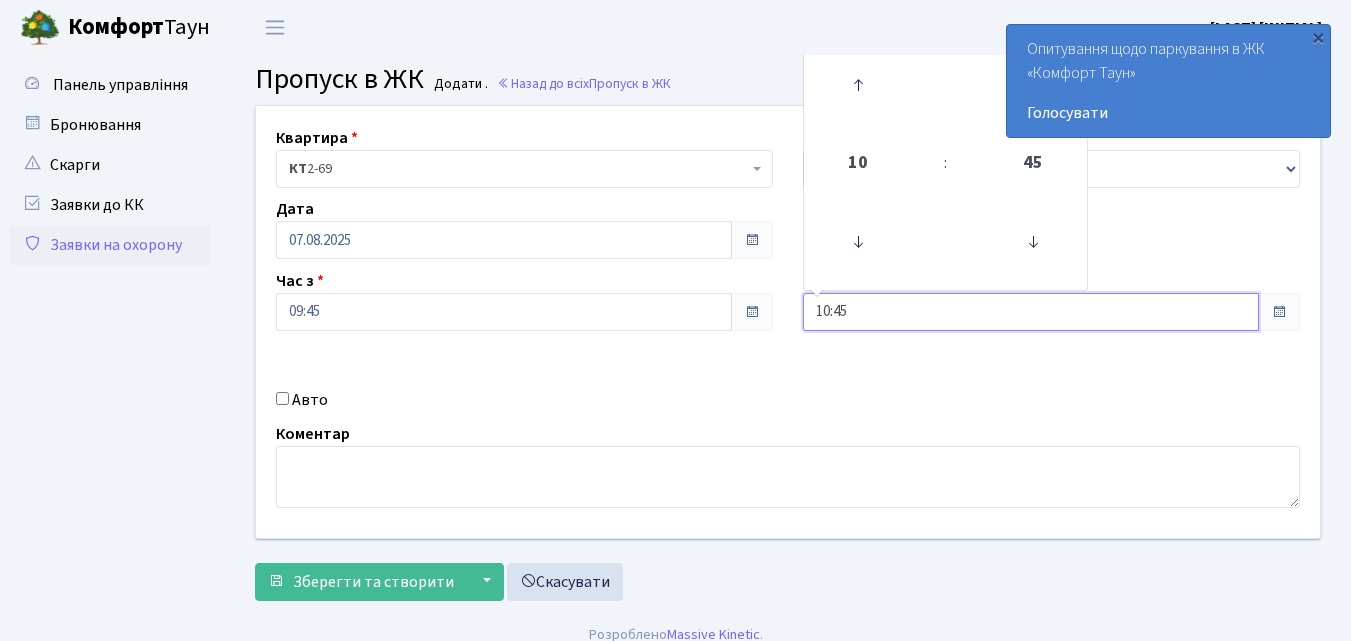 click on "10:45" at bounding box center [1031, 312] 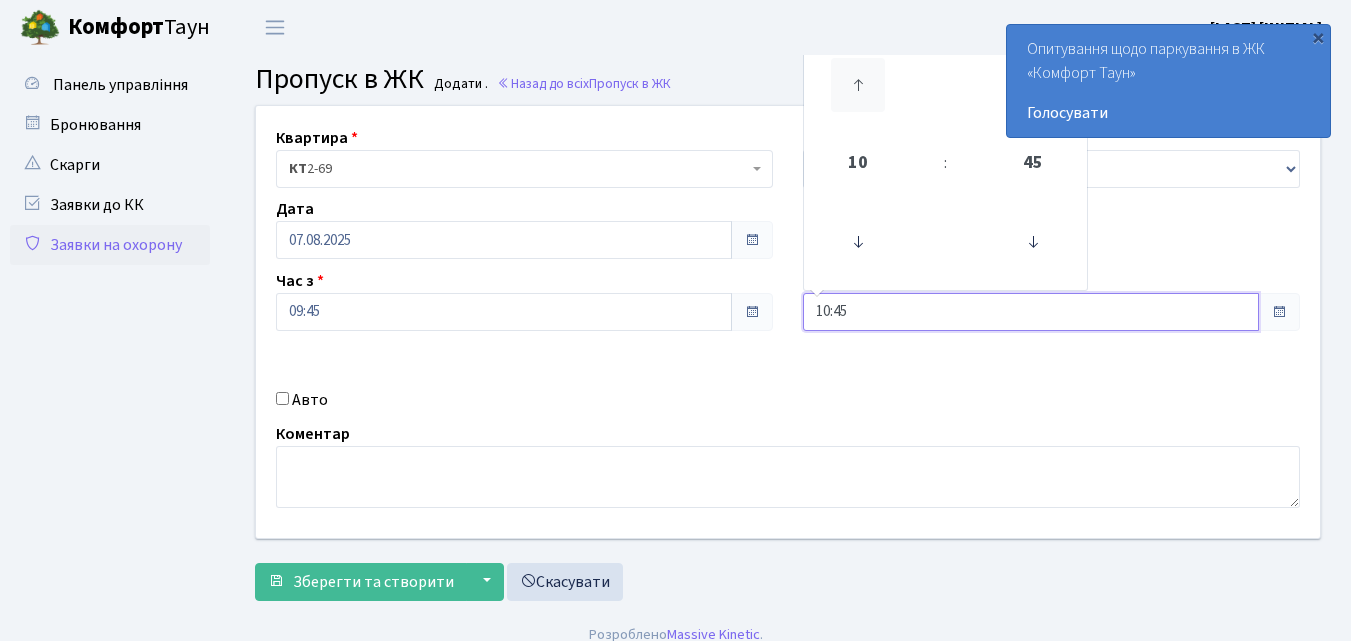 click at bounding box center [858, 85] 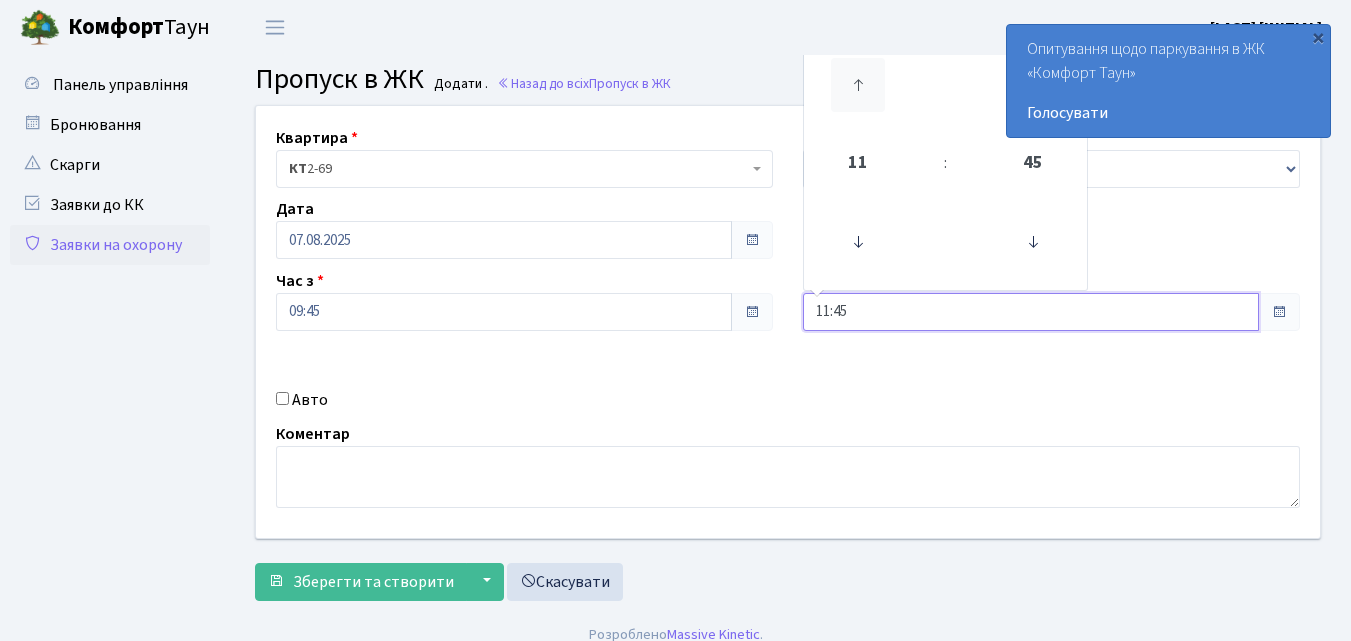 click at bounding box center [858, 85] 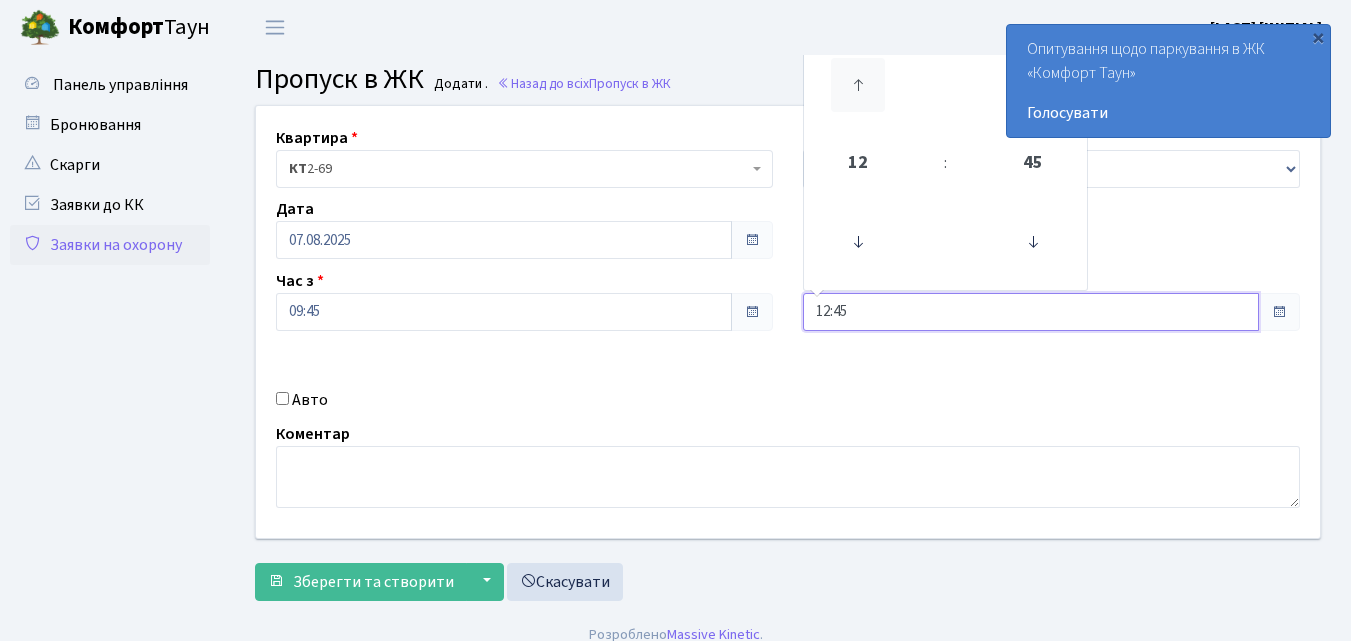 click at bounding box center (858, 85) 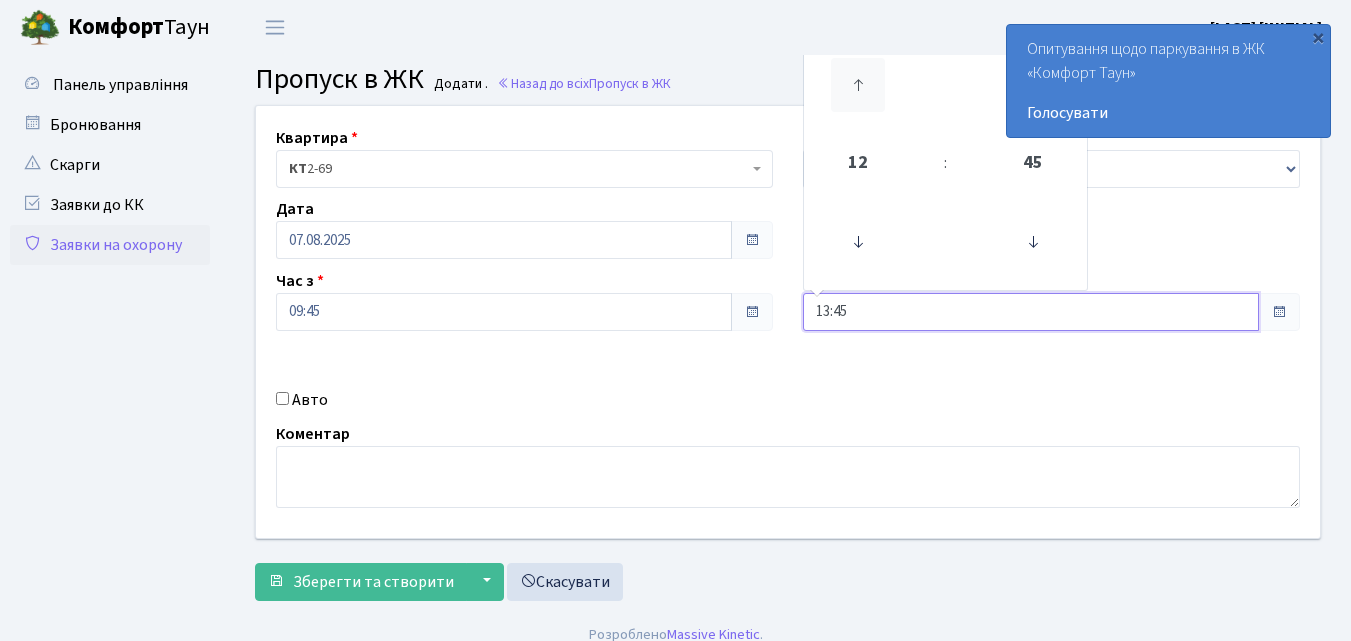 click at bounding box center (858, 85) 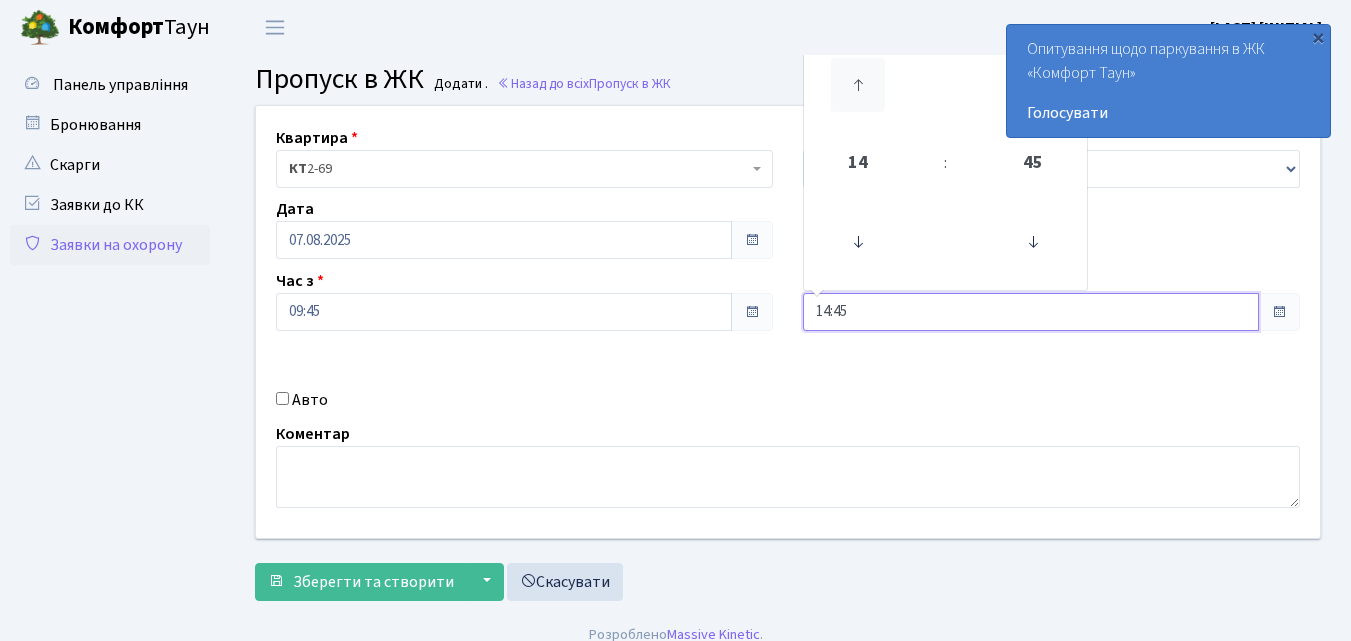 click at bounding box center (858, 85) 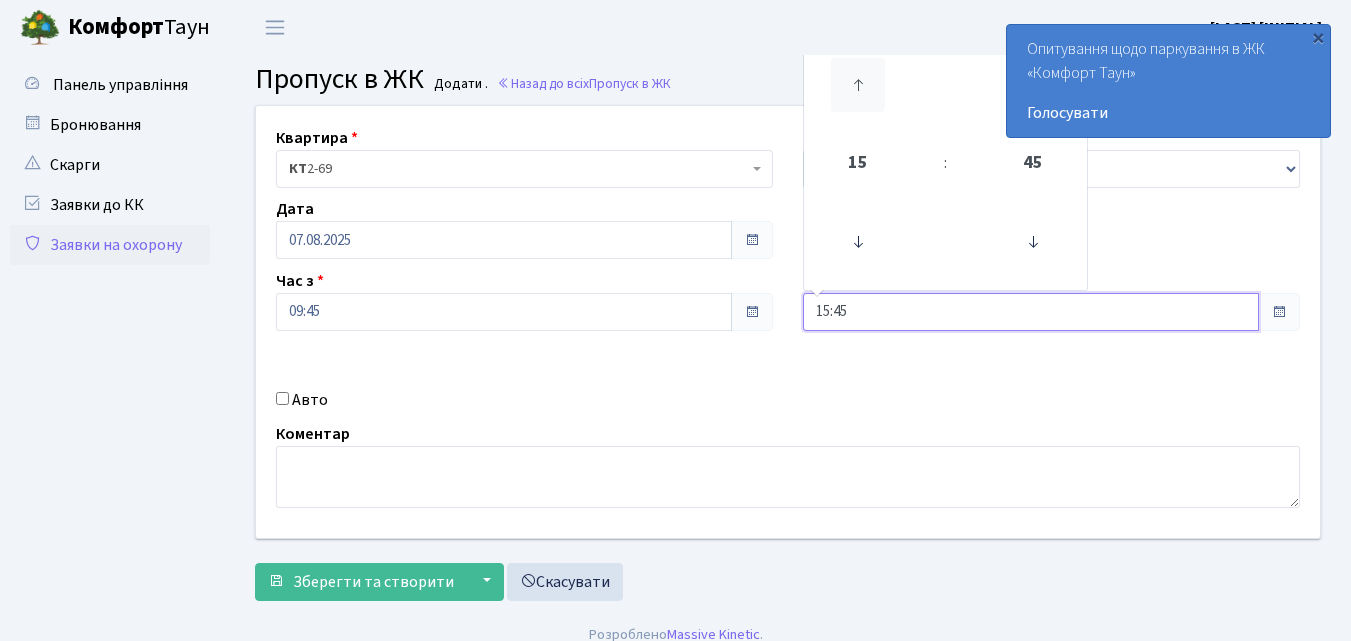 click at bounding box center (858, 85) 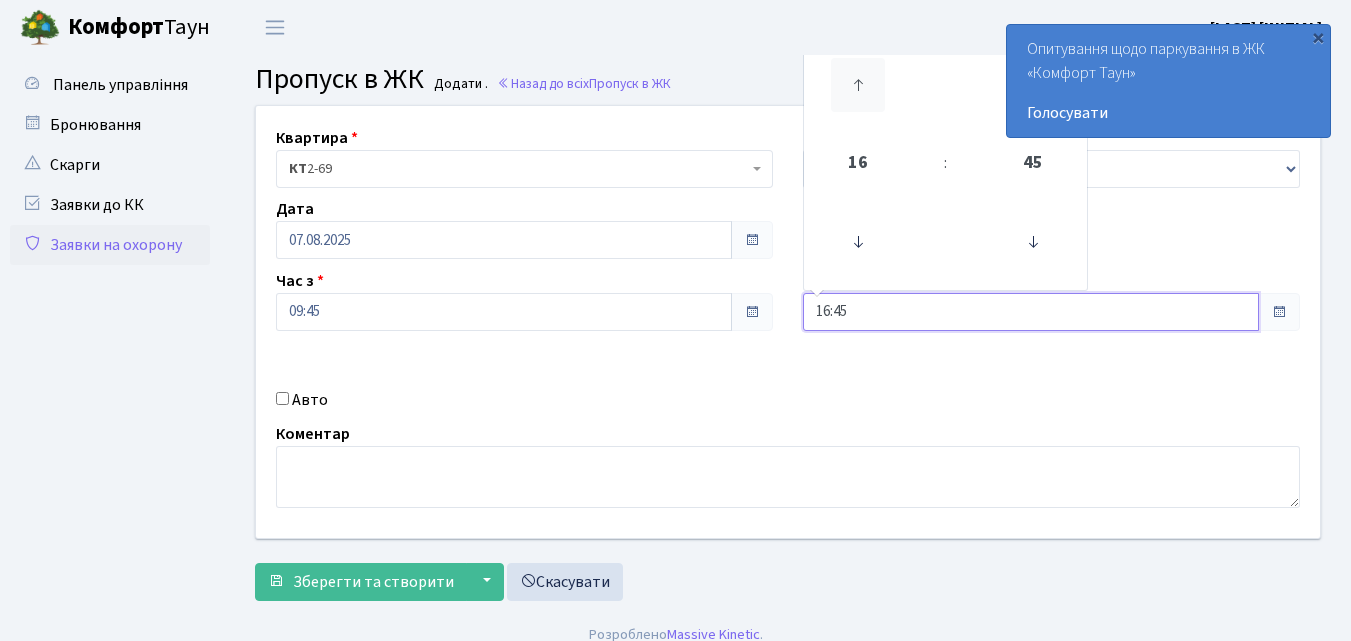 click at bounding box center [858, 85] 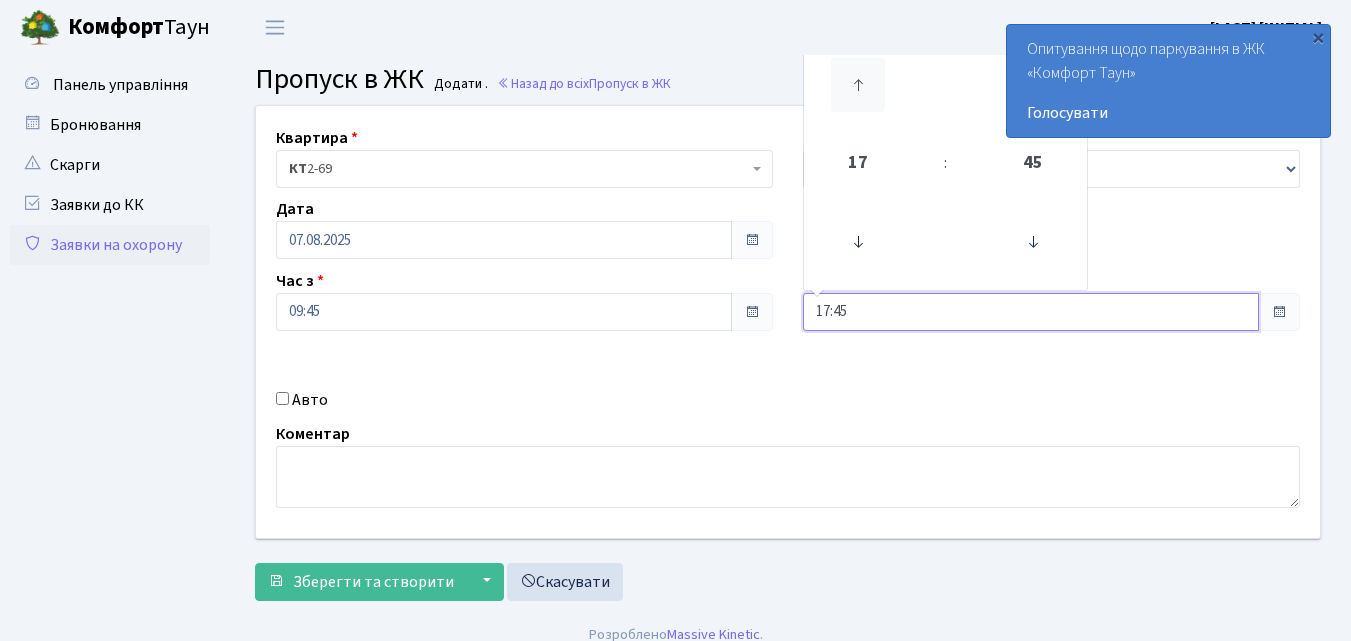 click at bounding box center [858, 85] 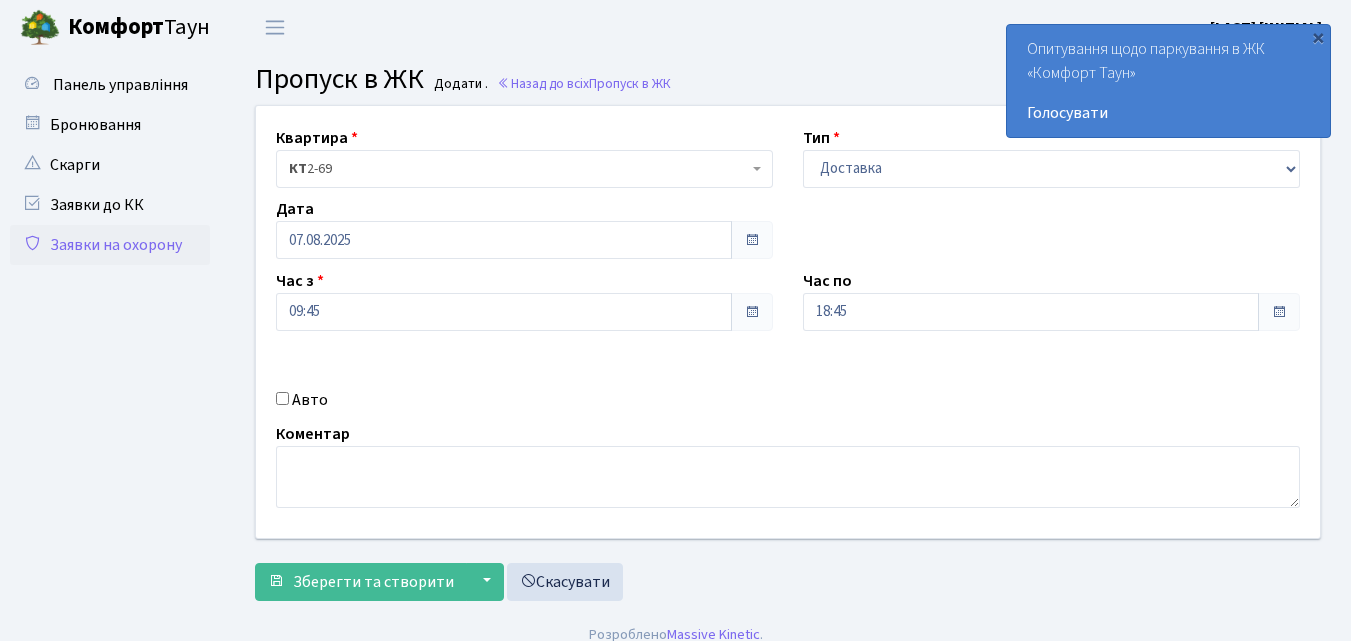 click on "Авто" at bounding box center [282, 398] 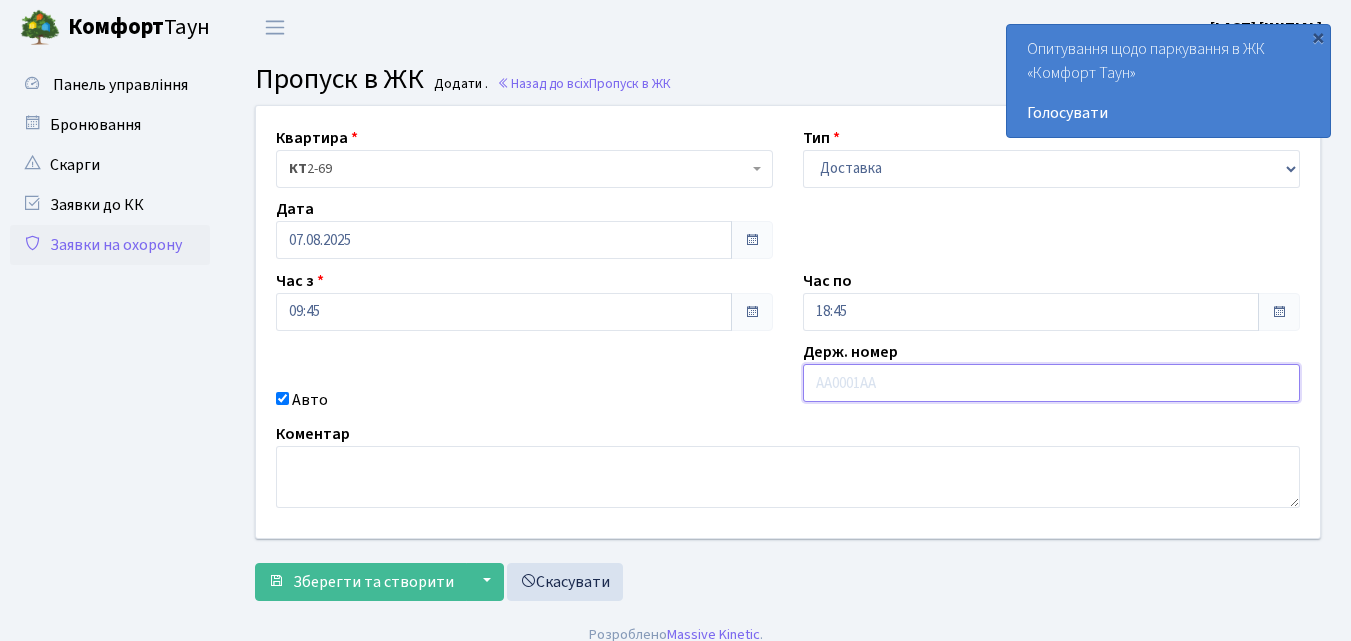 click at bounding box center [1051, 383] 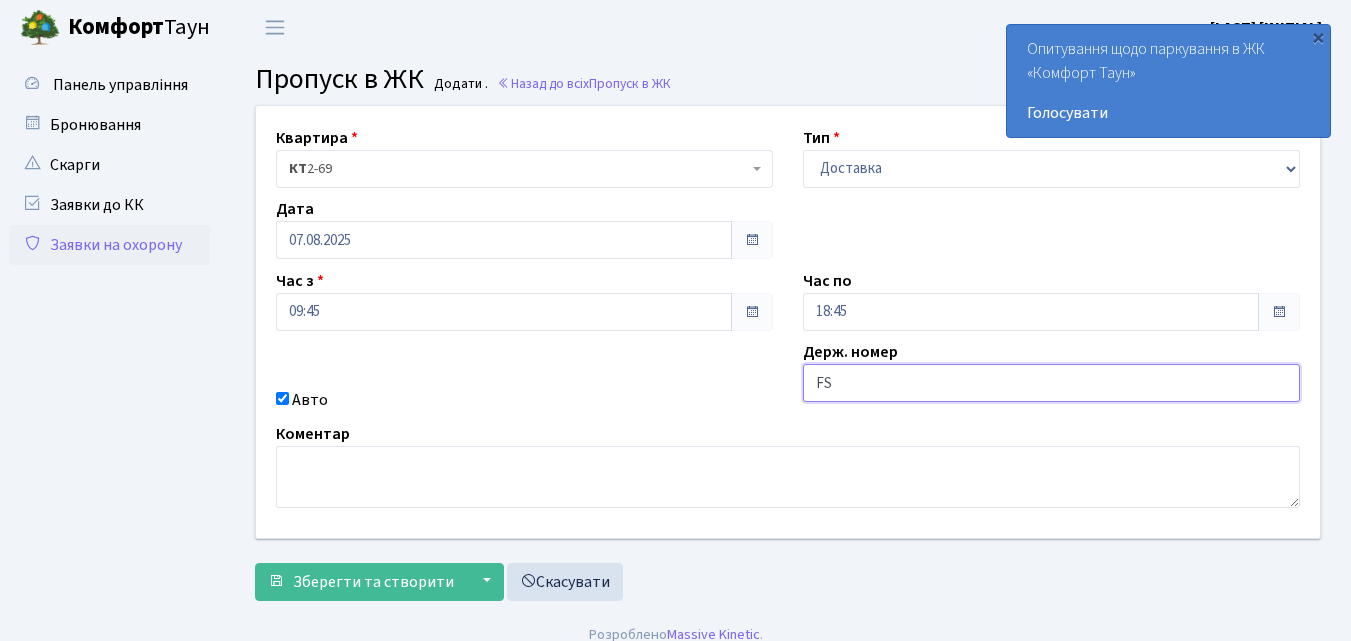 type on "F" 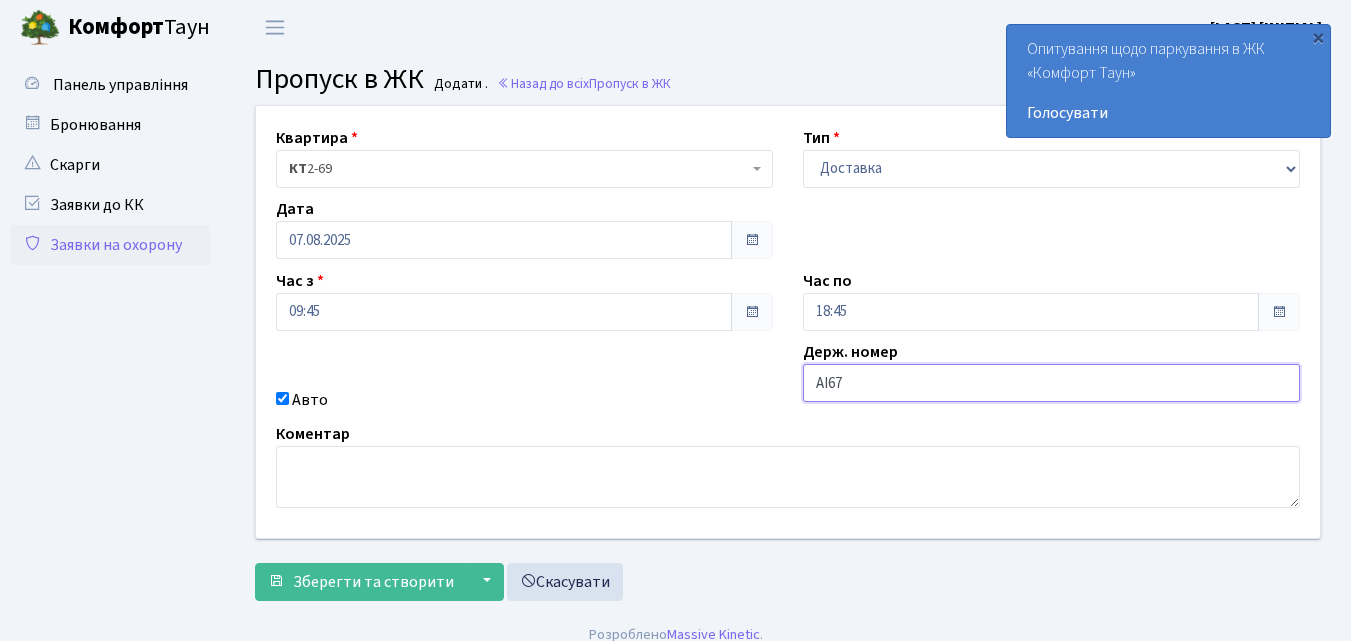 type on "АІ6721АЕ" 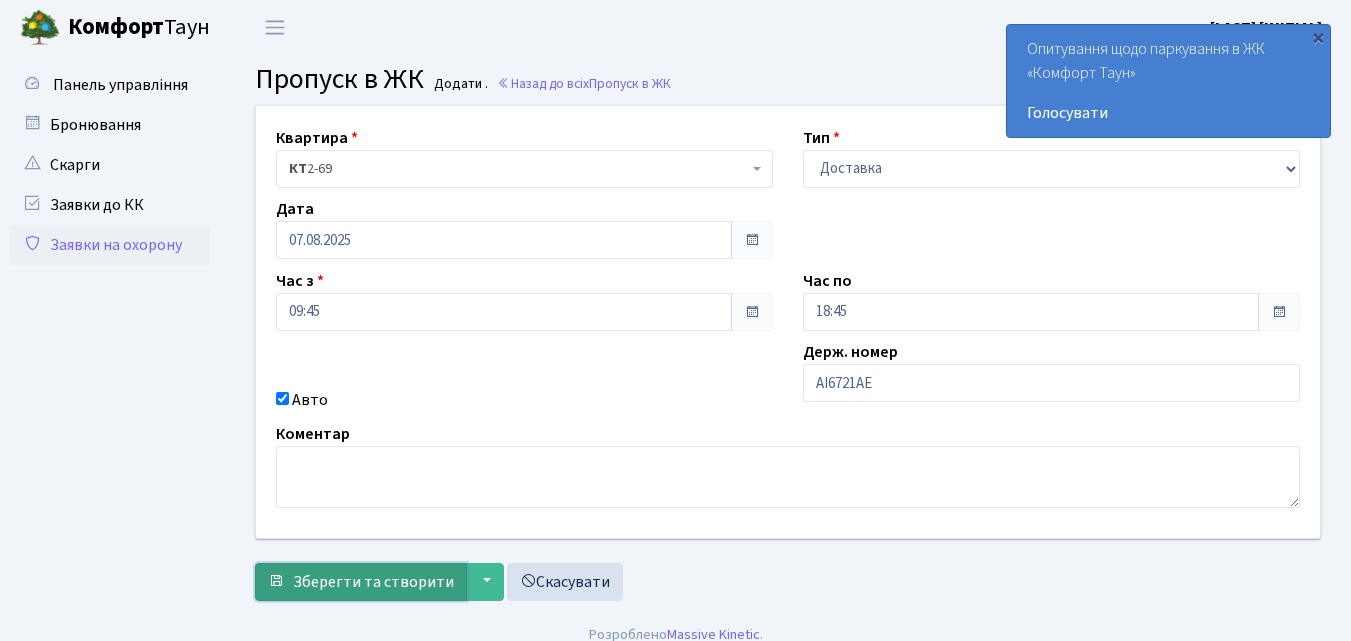 click on "Зберегти та створити" at bounding box center (373, 582) 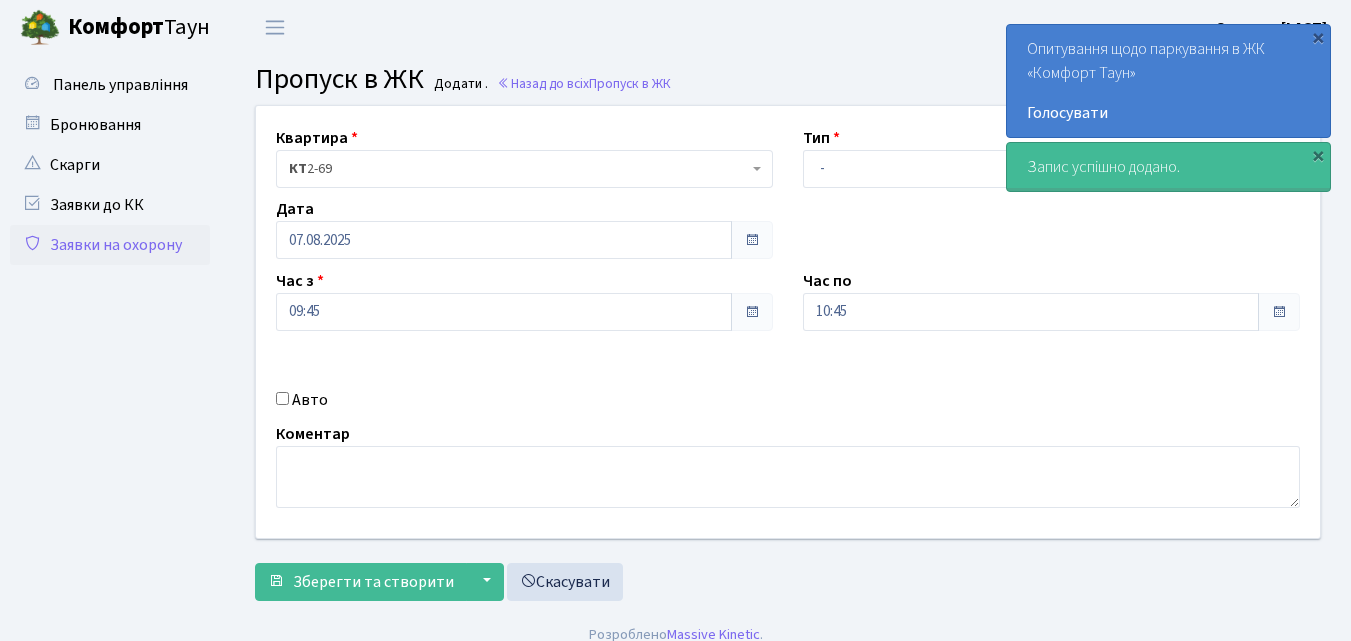 scroll, scrollTop: 0, scrollLeft: 0, axis: both 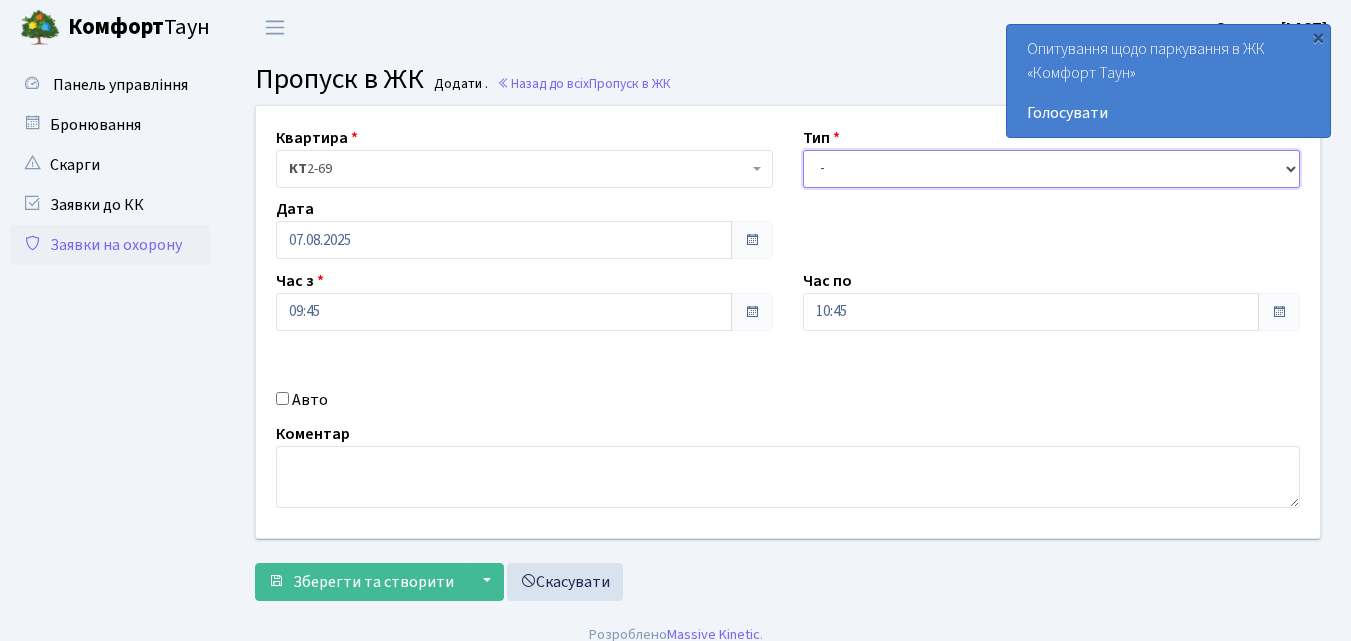 click on "-
Доставка
Таксі
Гості
Сервіс" at bounding box center [1051, 169] 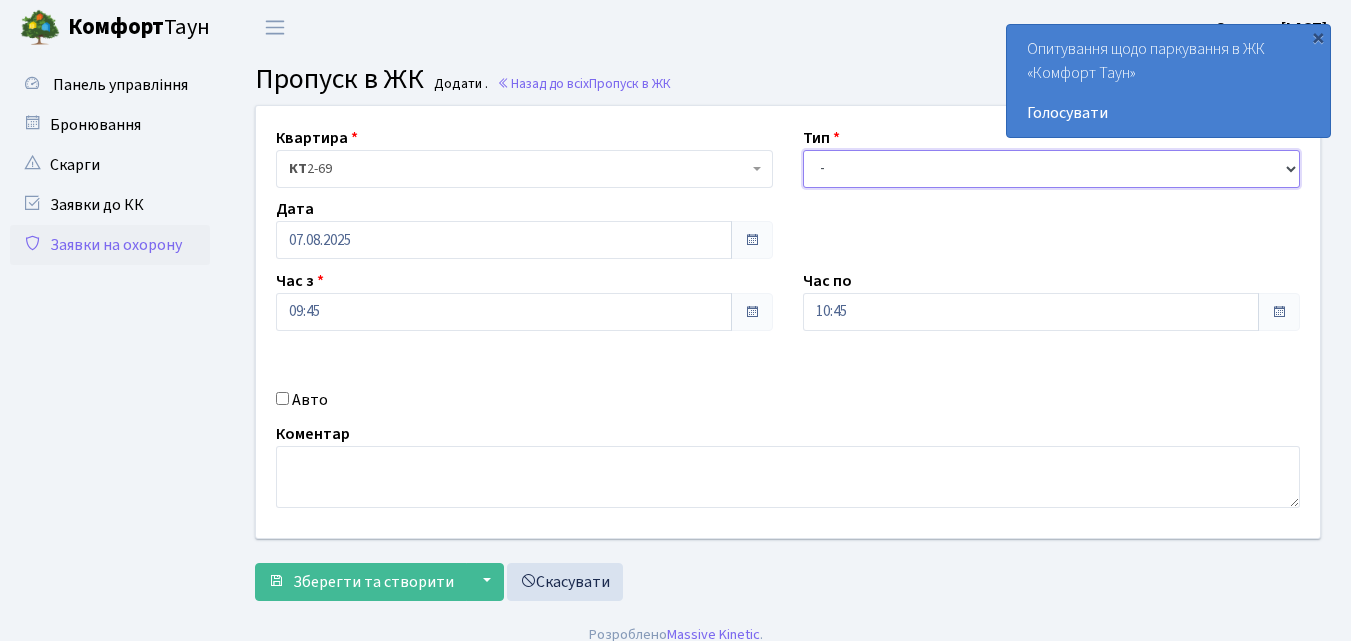select on "1" 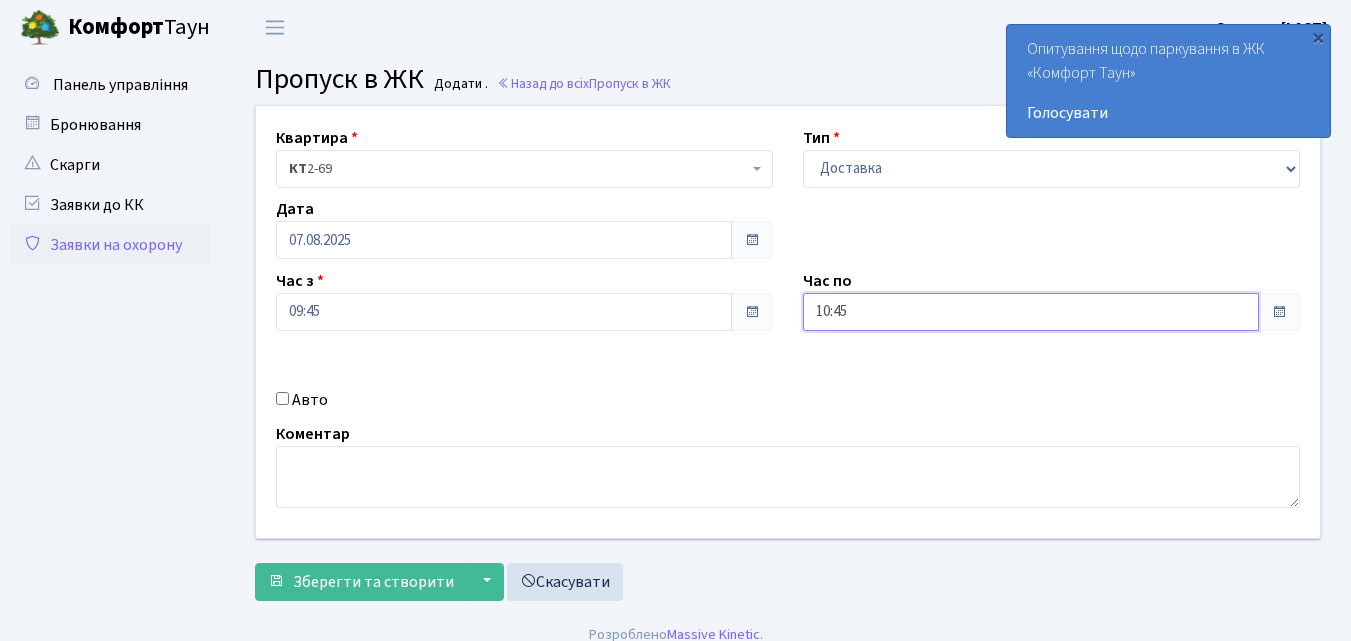 click on "10:45" at bounding box center [1031, 312] 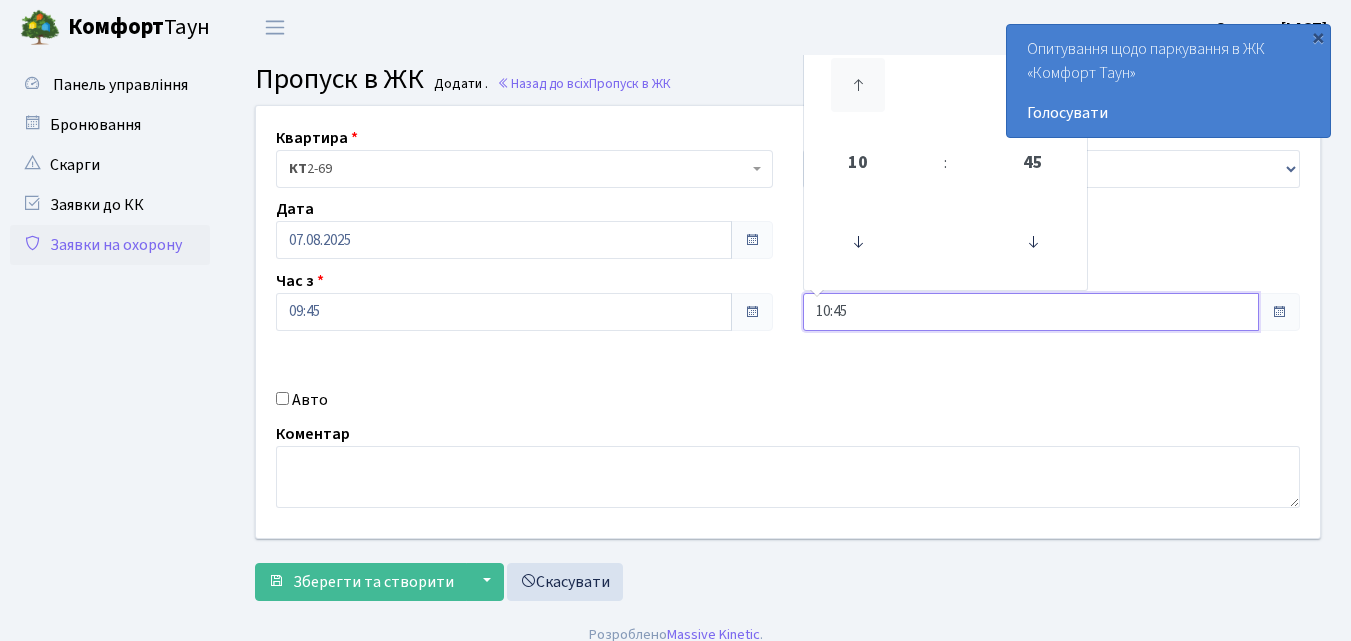click at bounding box center (858, 85) 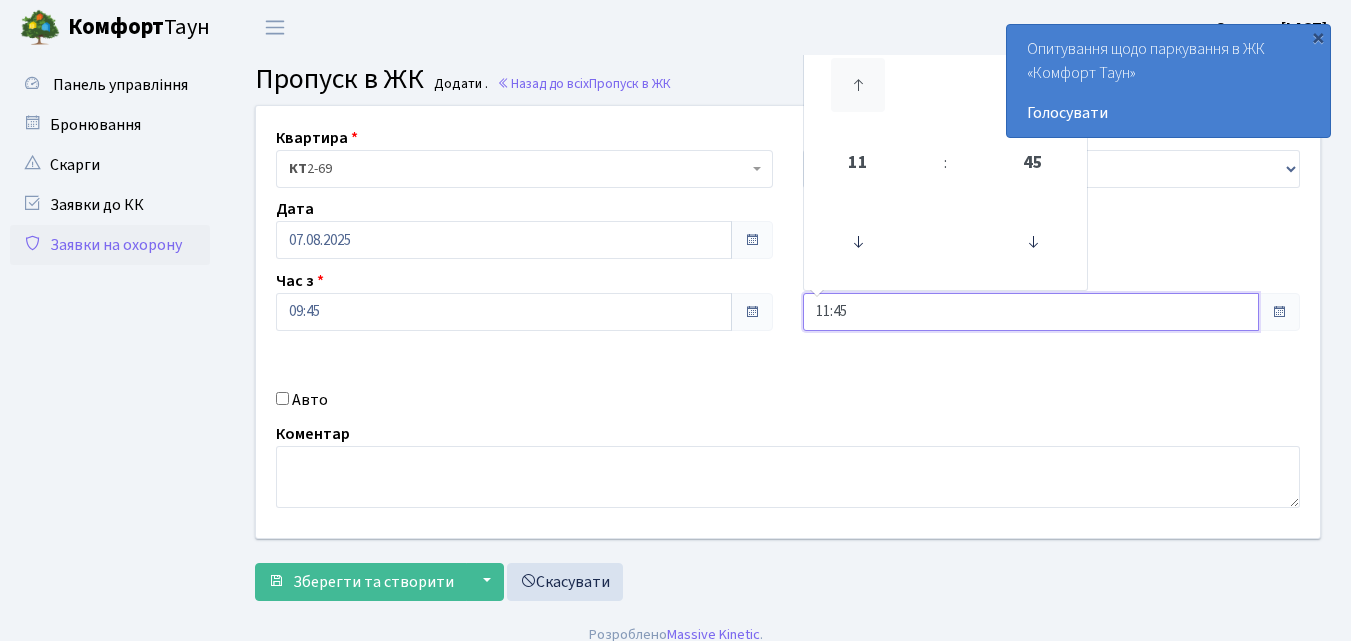 click at bounding box center [858, 85] 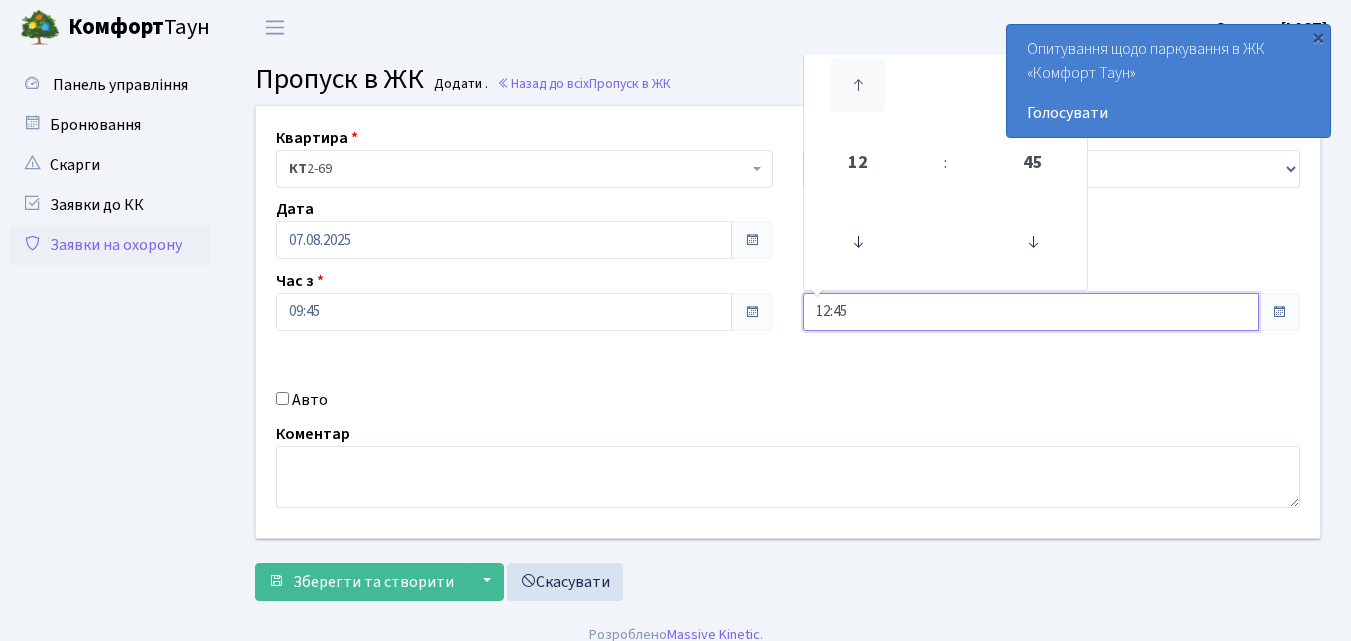 click at bounding box center (858, 85) 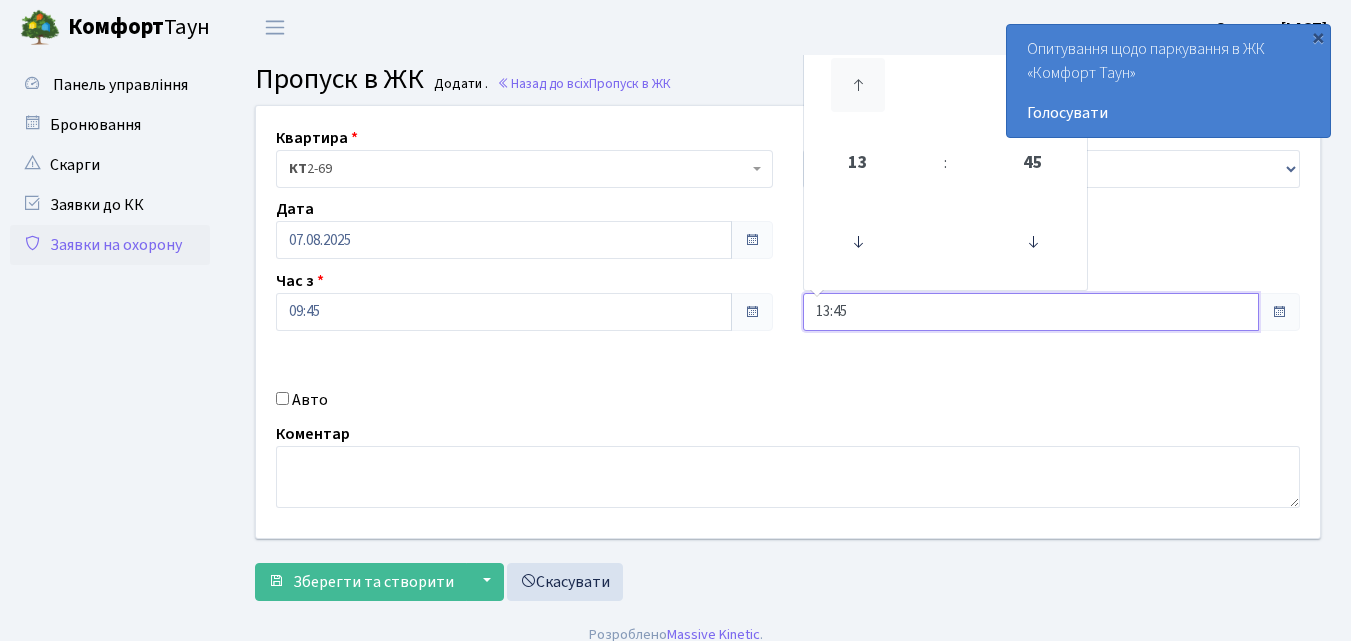 click at bounding box center [858, 85] 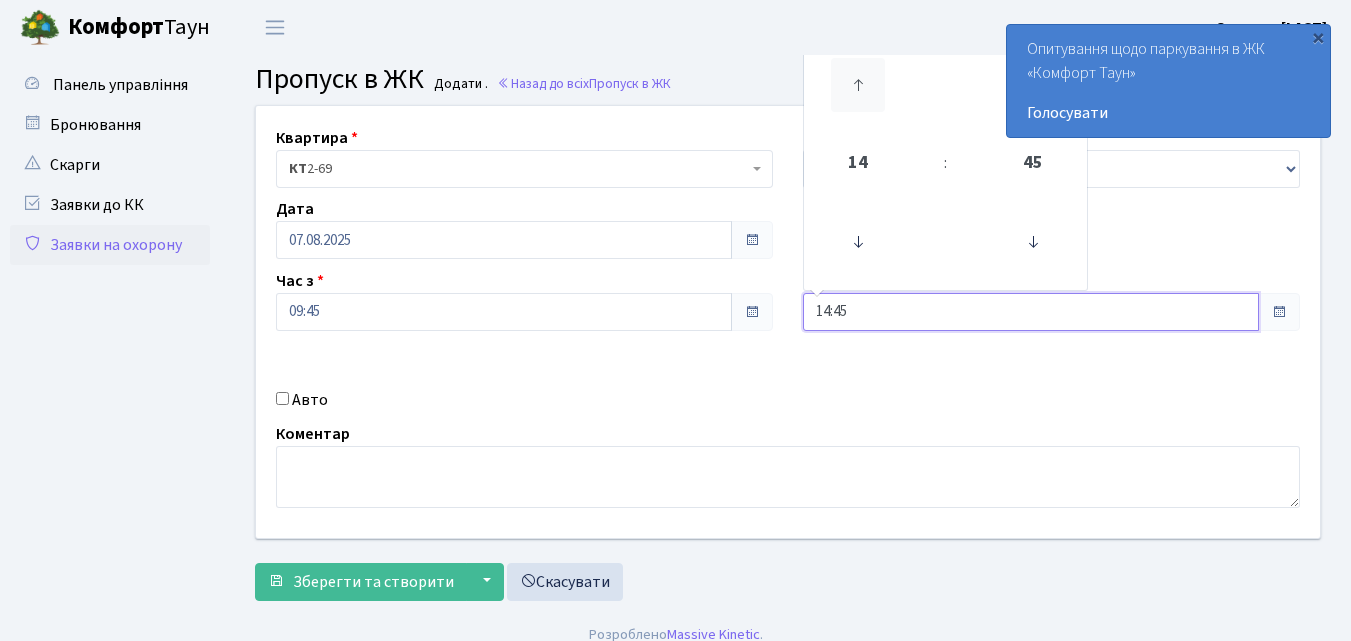 click at bounding box center [858, 85] 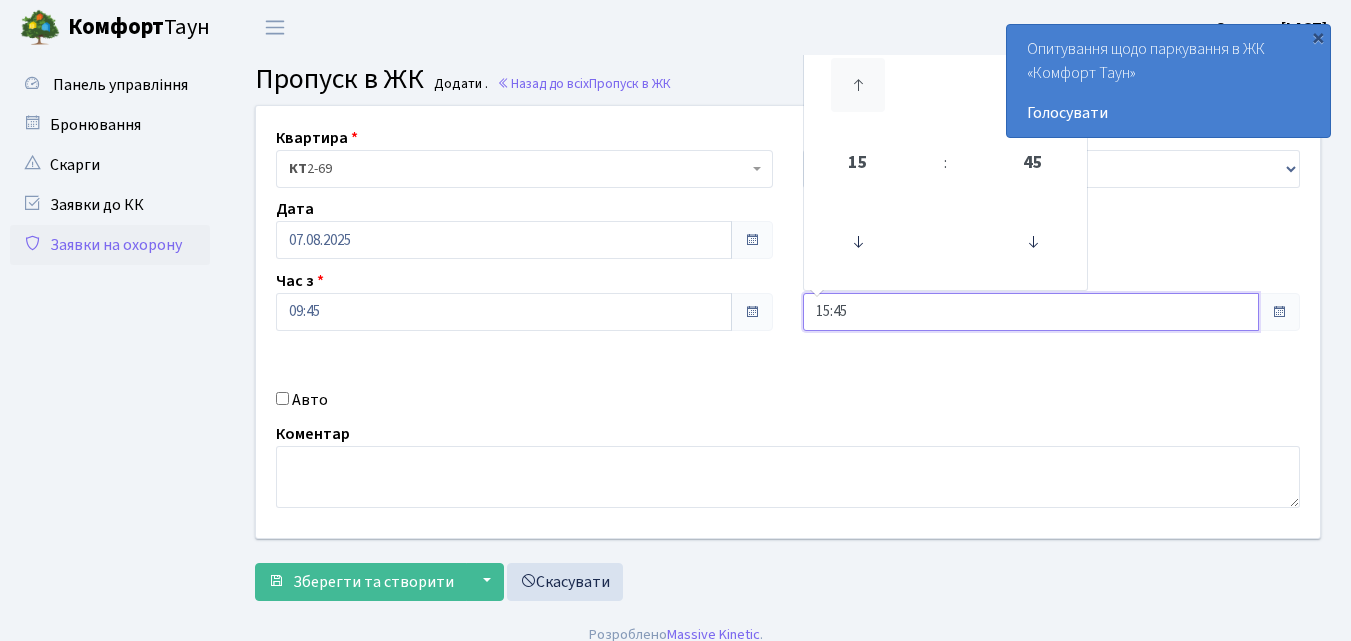 click at bounding box center [858, 85] 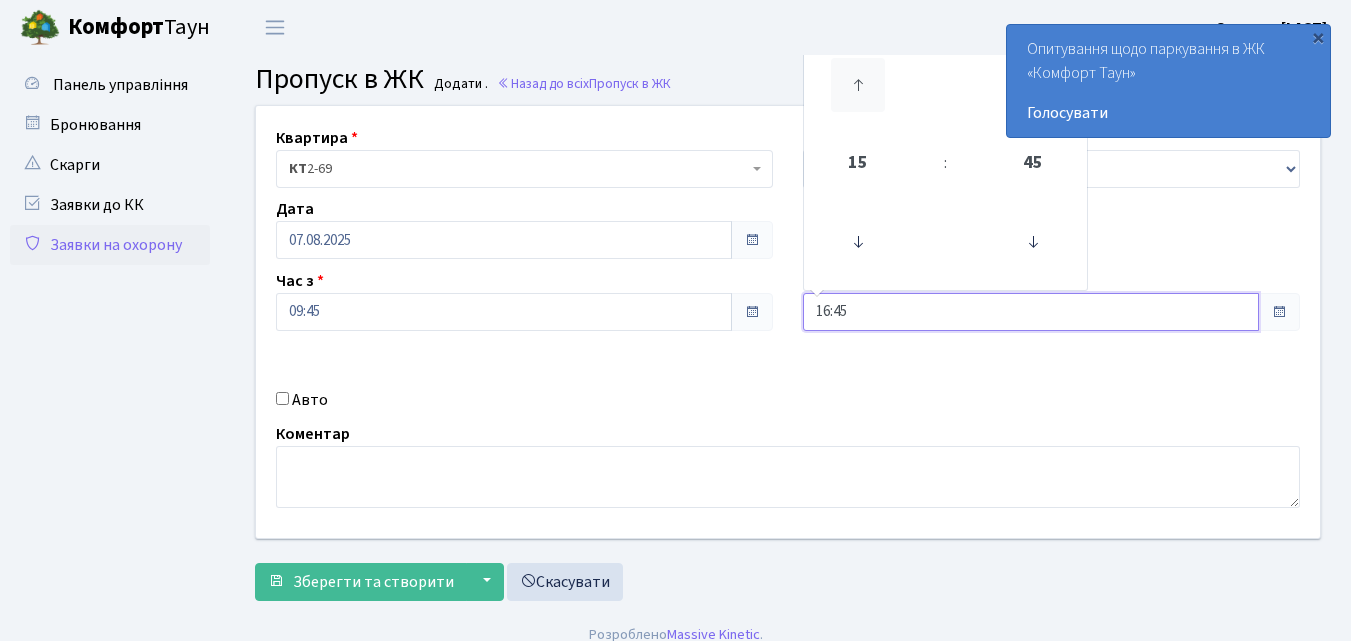 click at bounding box center (858, 85) 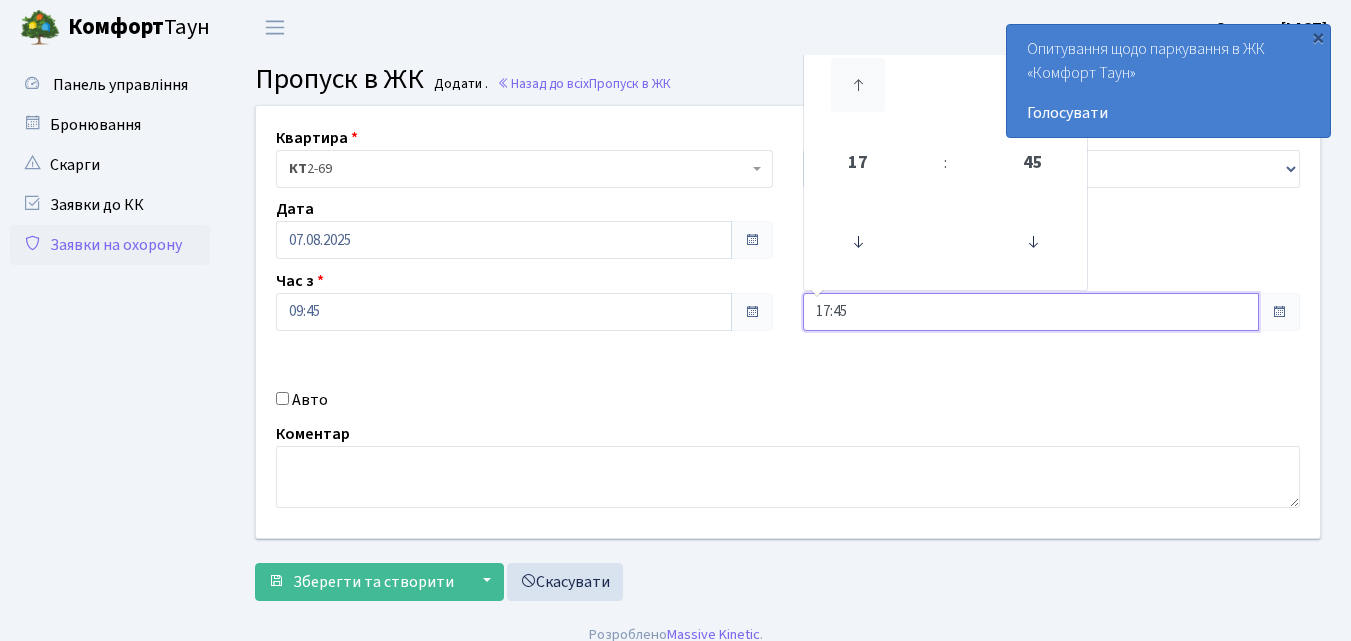 click at bounding box center [858, 85] 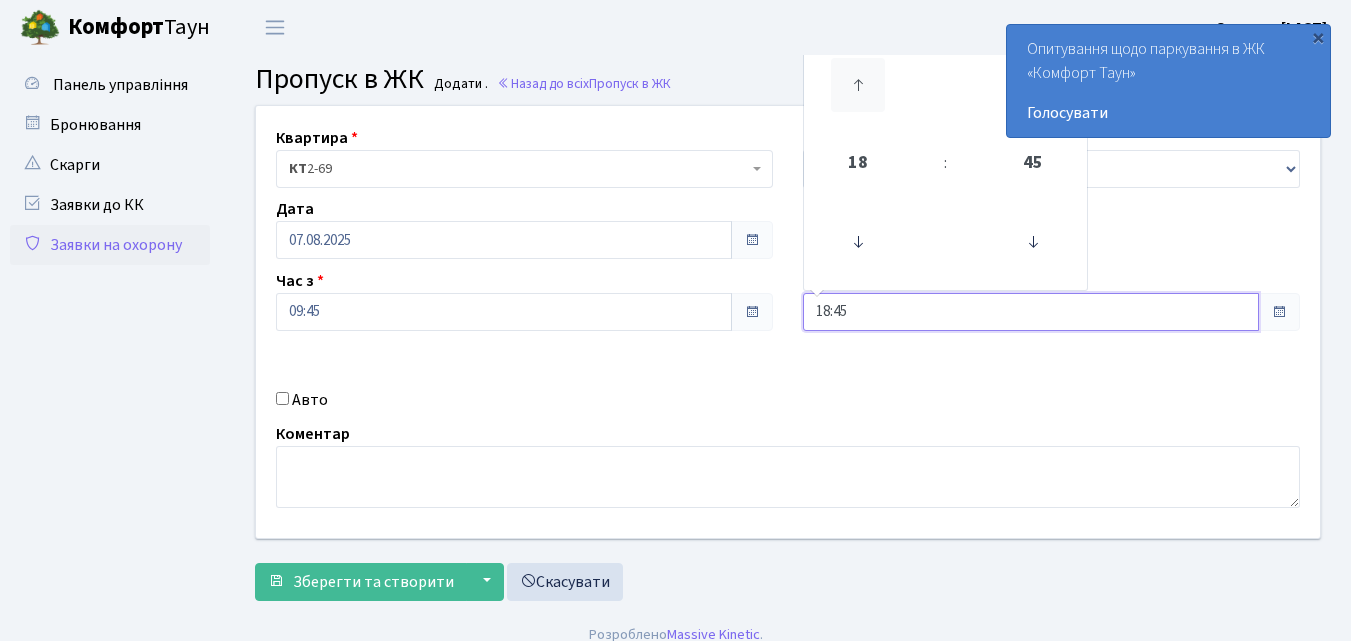 click at bounding box center (858, 85) 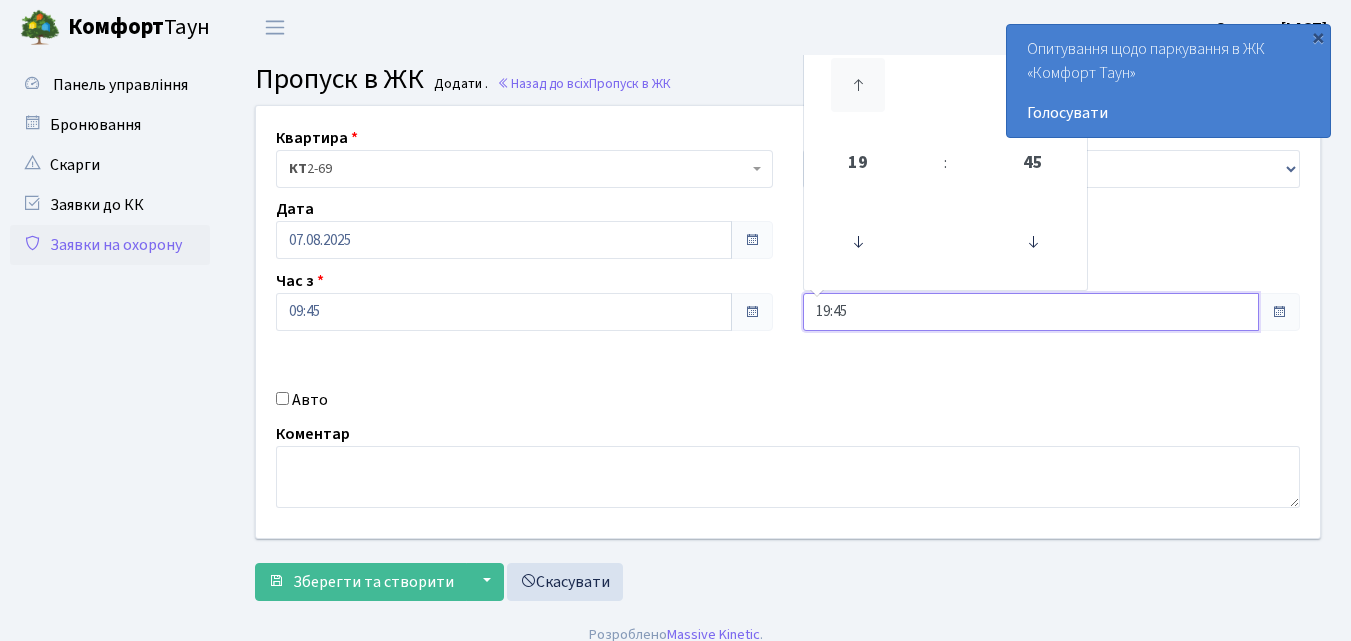 click at bounding box center [858, 85] 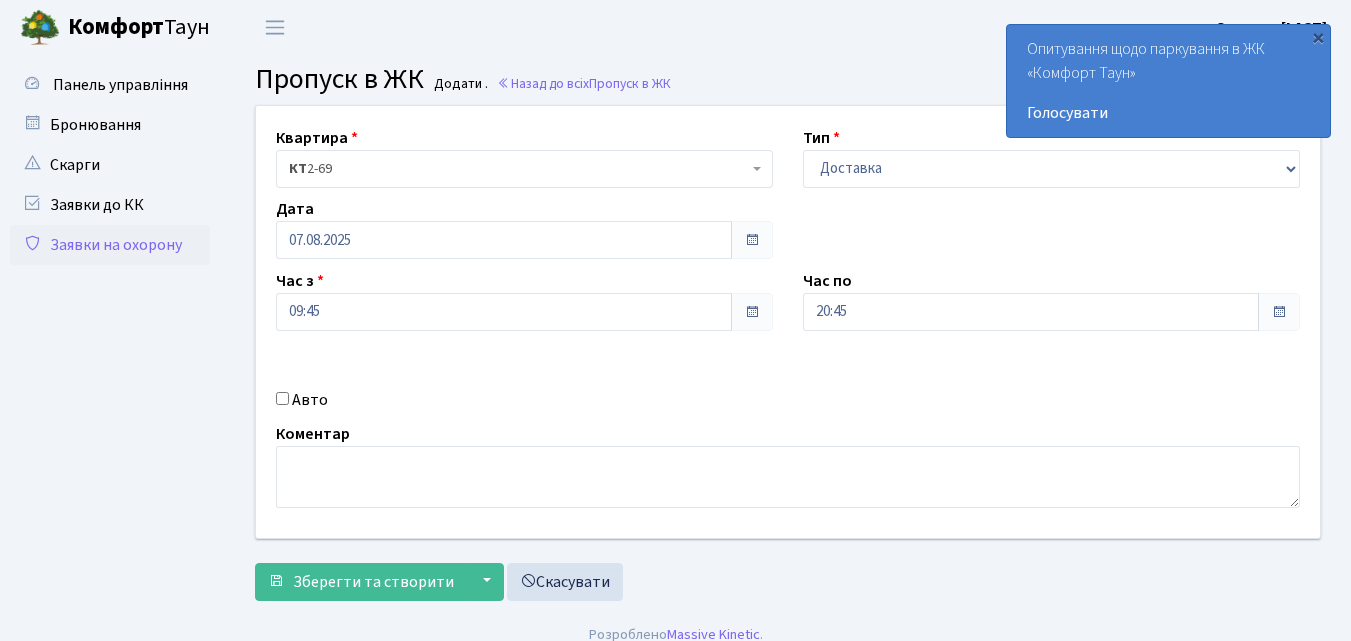 click on "Авто" at bounding box center [282, 398] 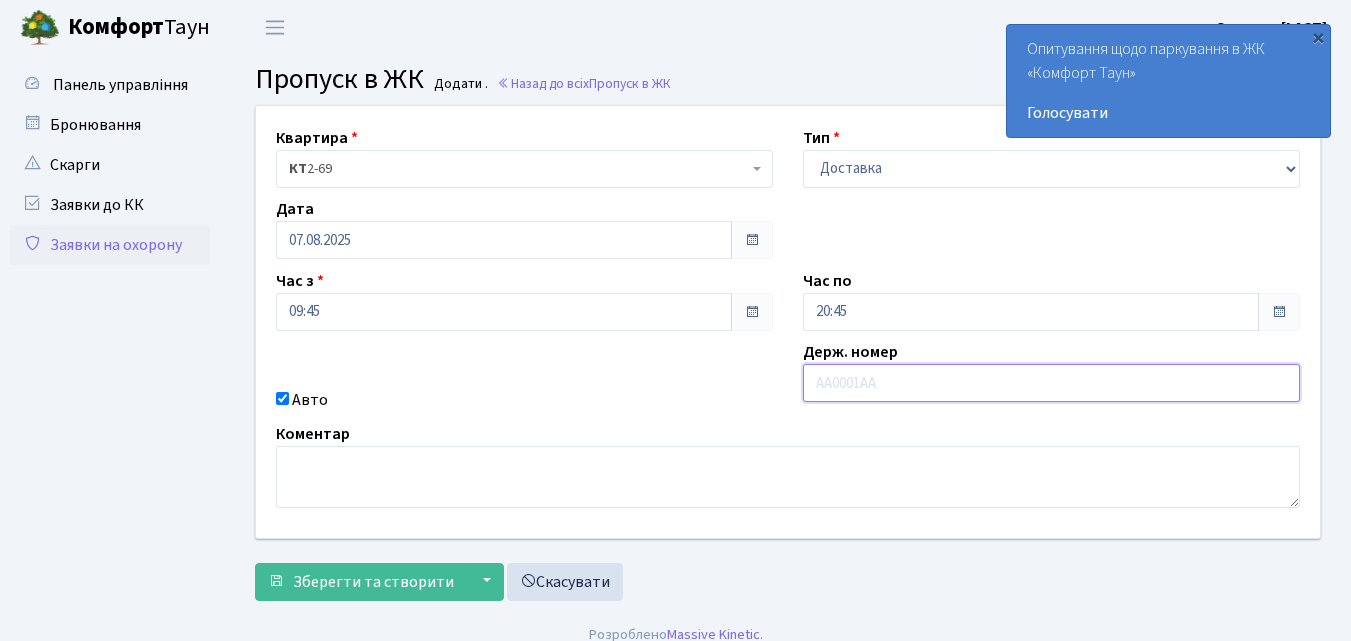 click at bounding box center [1051, 383] 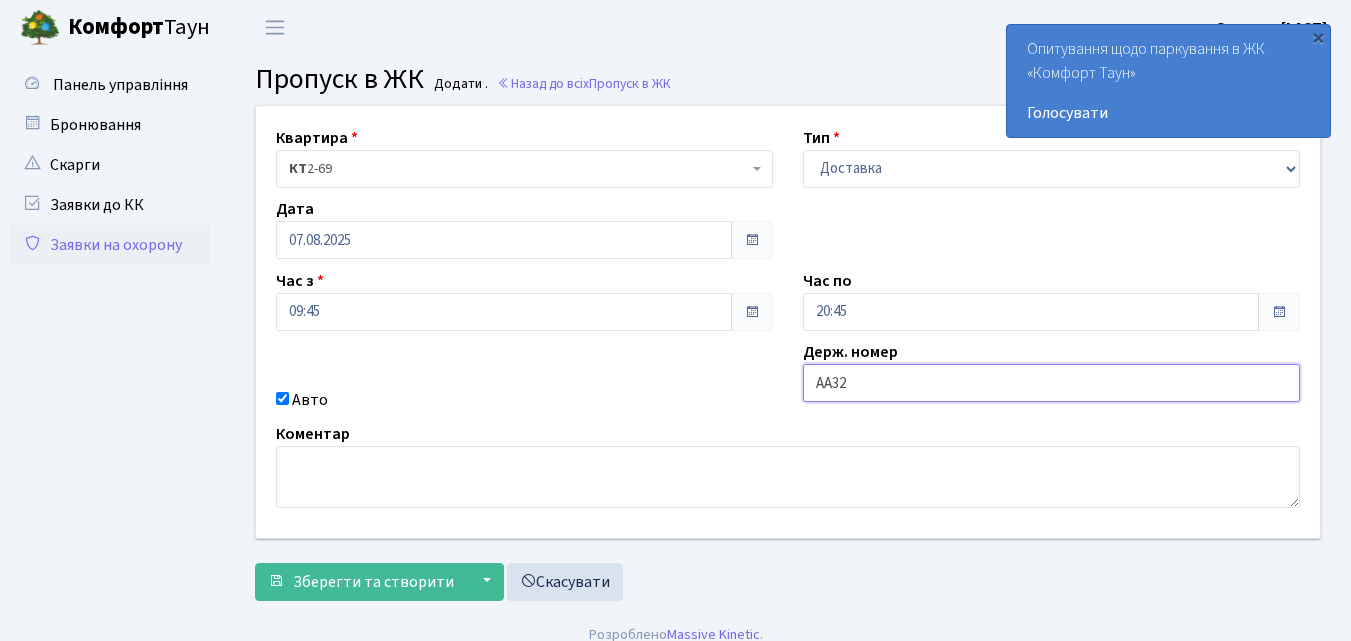 type on "АА3280СВ" 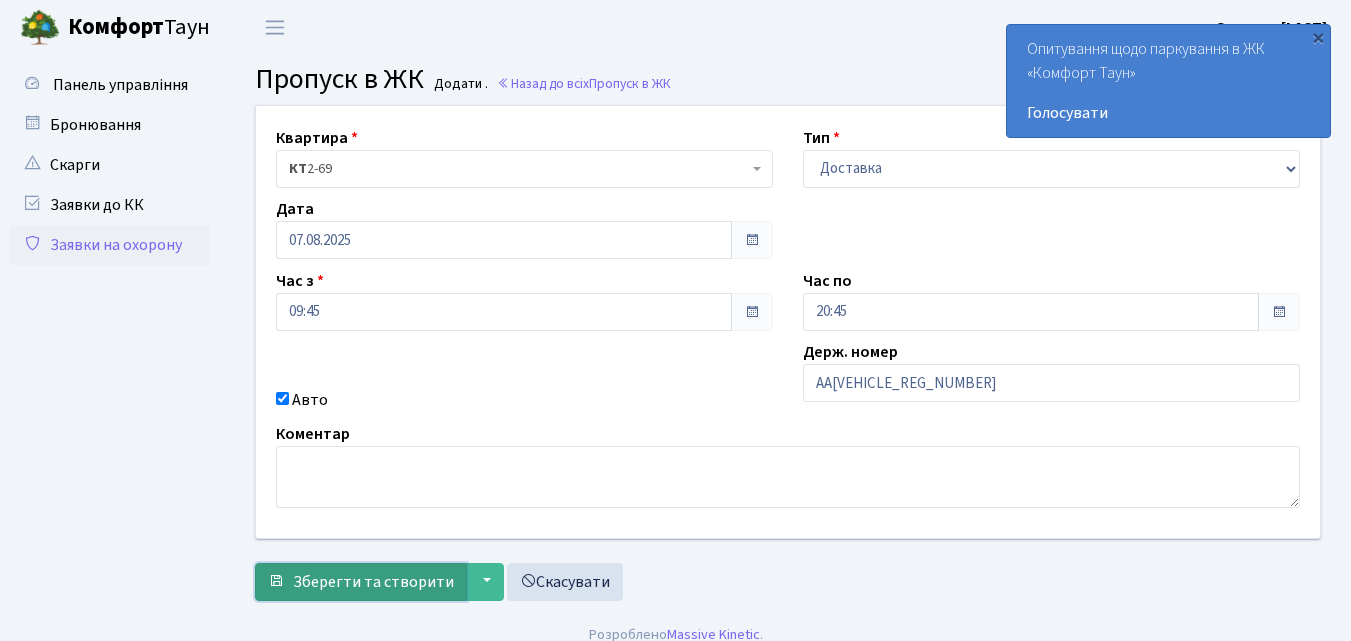 click on "Зберегти та створити" at bounding box center (373, 582) 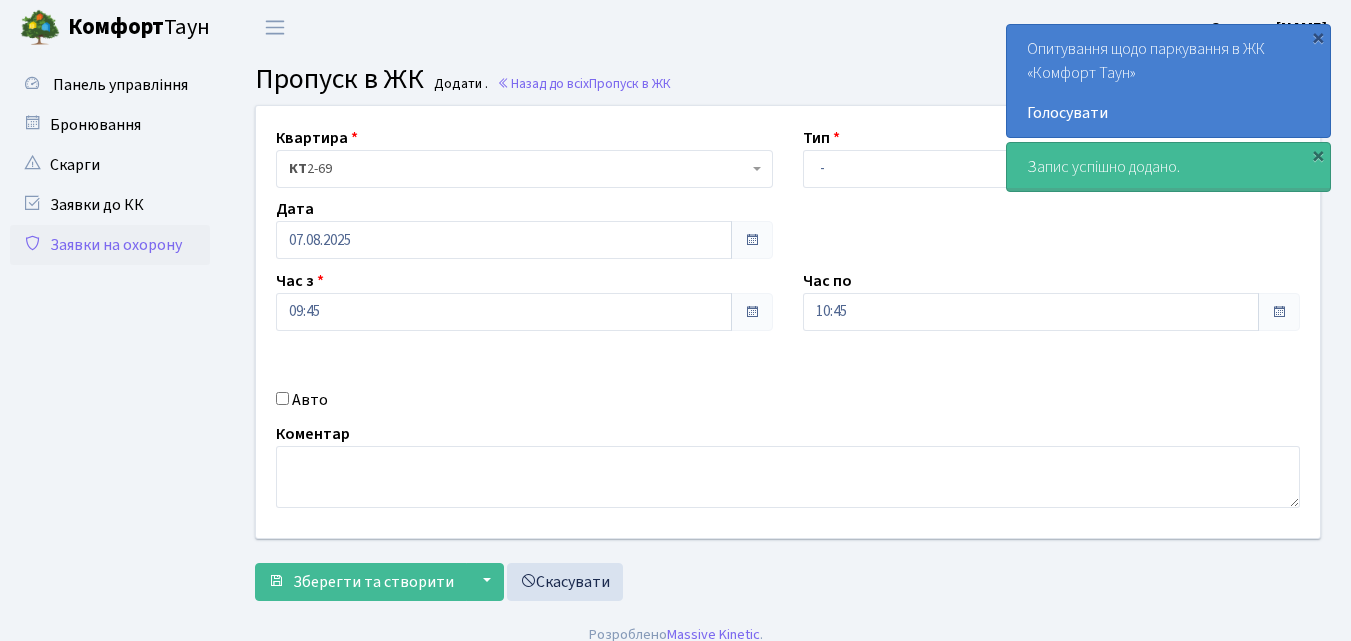scroll, scrollTop: 0, scrollLeft: 0, axis: both 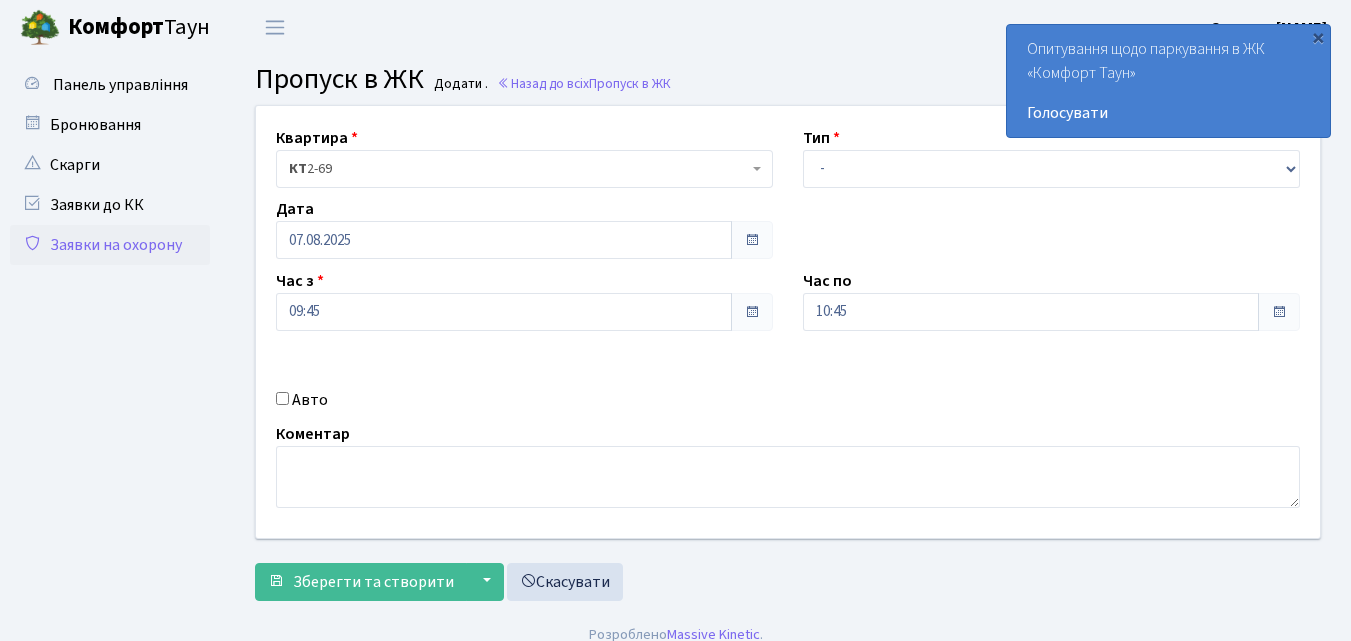 click on "Заявки на охорону" at bounding box center [110, 245] 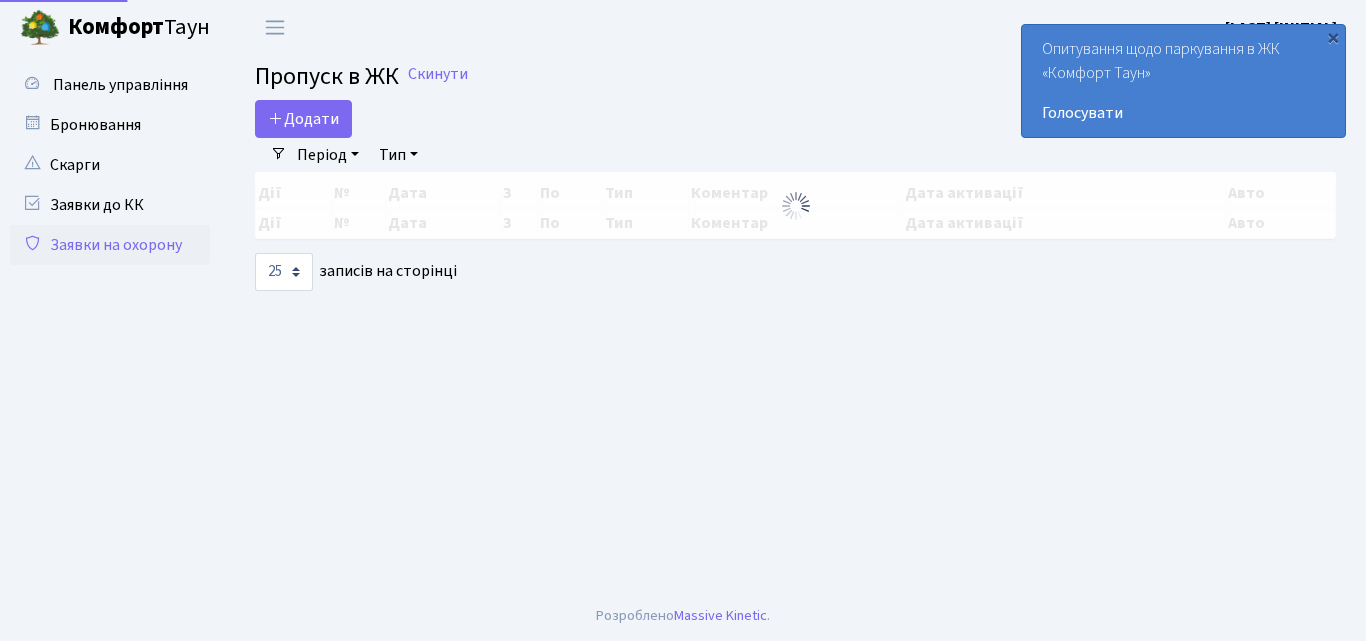 select on "25" 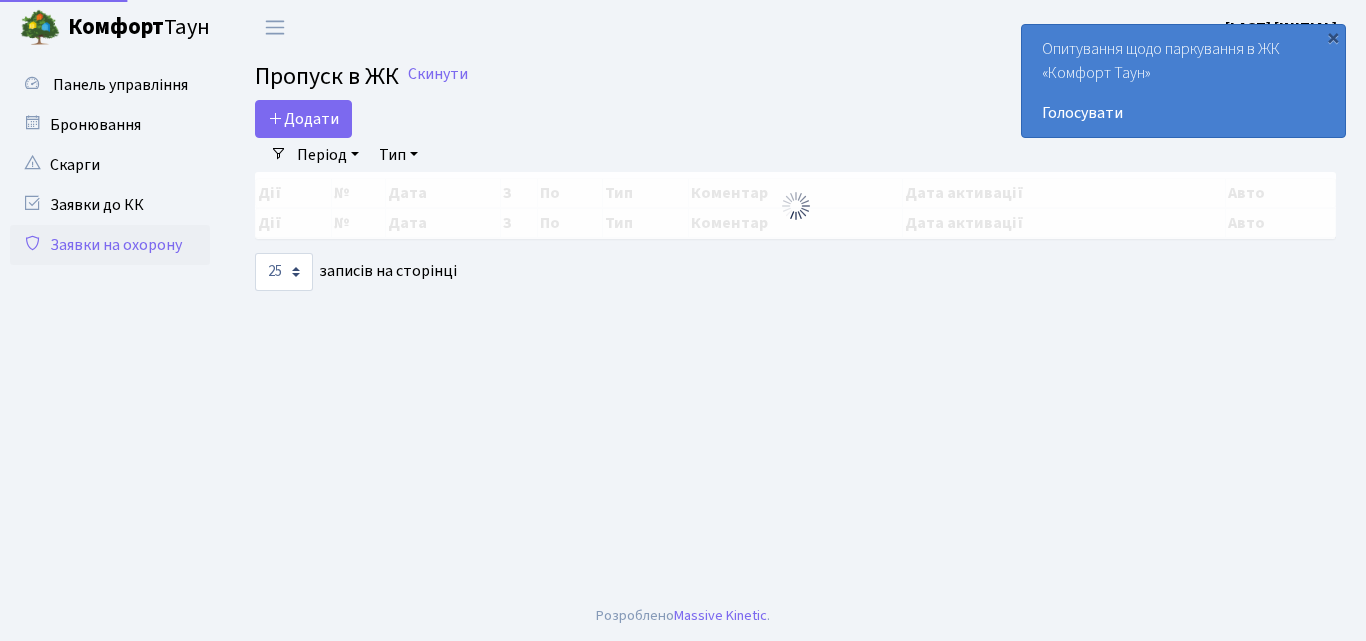 scroll, scrollTop: 0, scrollLeft: 0, axis: both 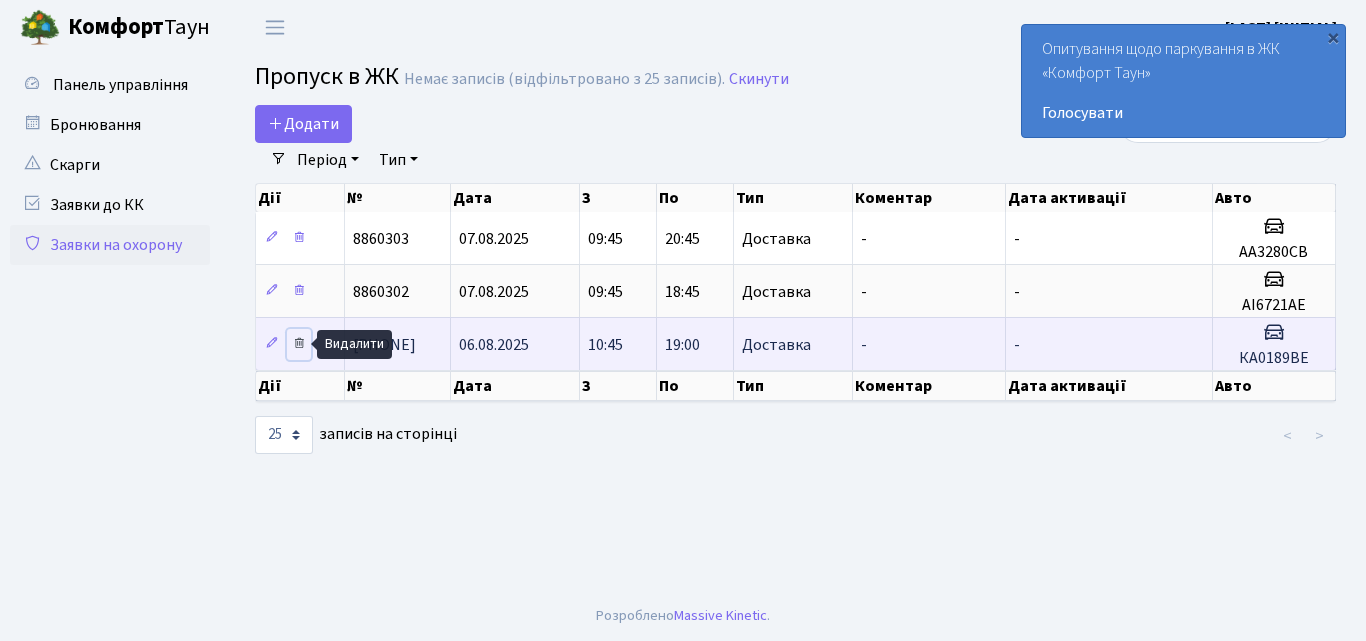 click at bounding box center (299, 343) 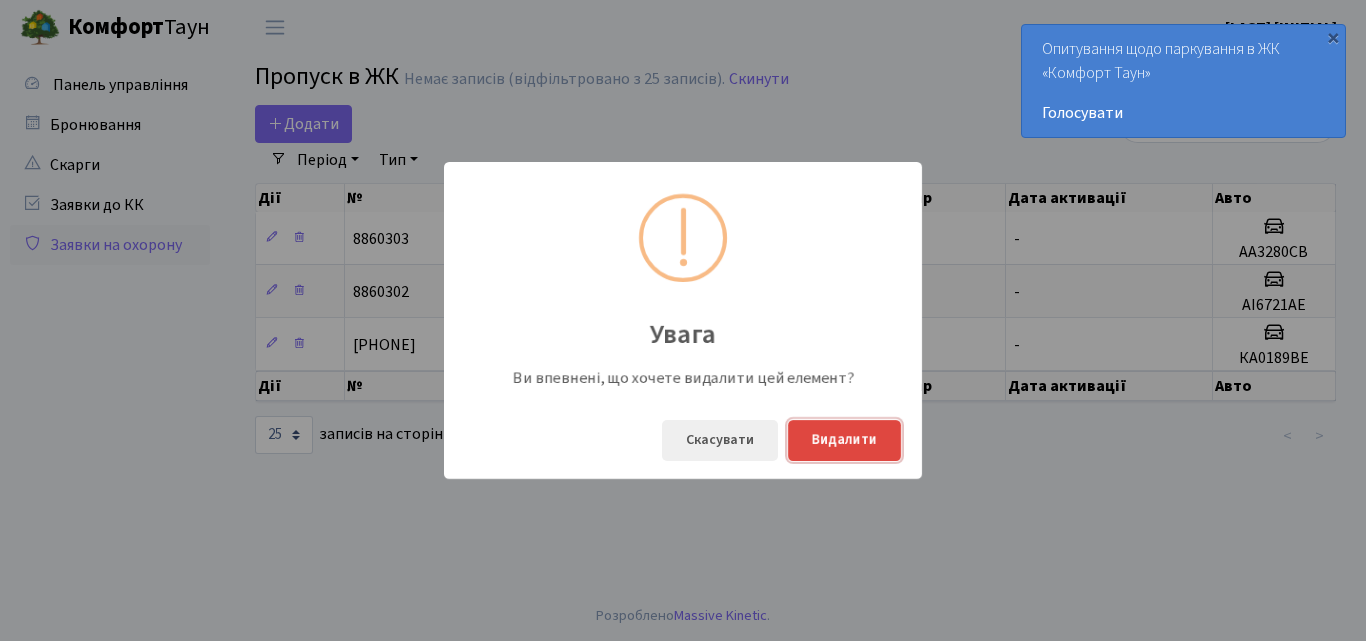 click on "Видалити" at bounding box center (844, 440) 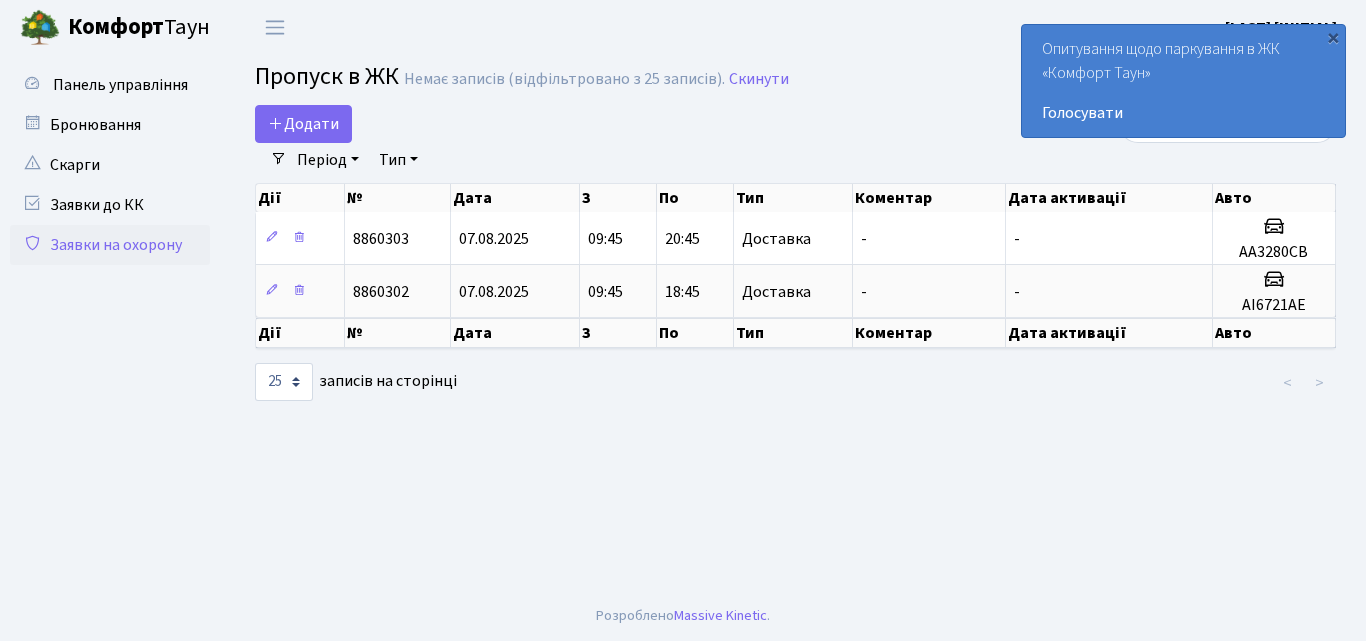 click on "Панель управління" at bounding box center [110, 323] 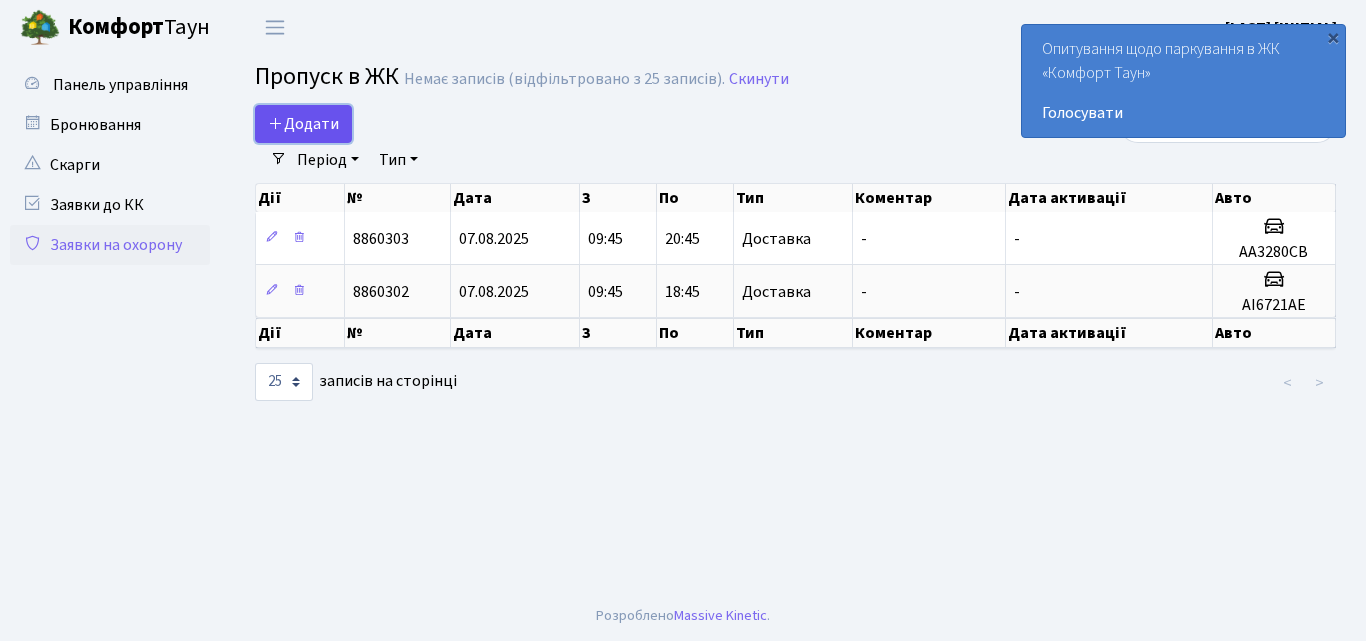 click on "Додати" at bounding box center [303, 124] 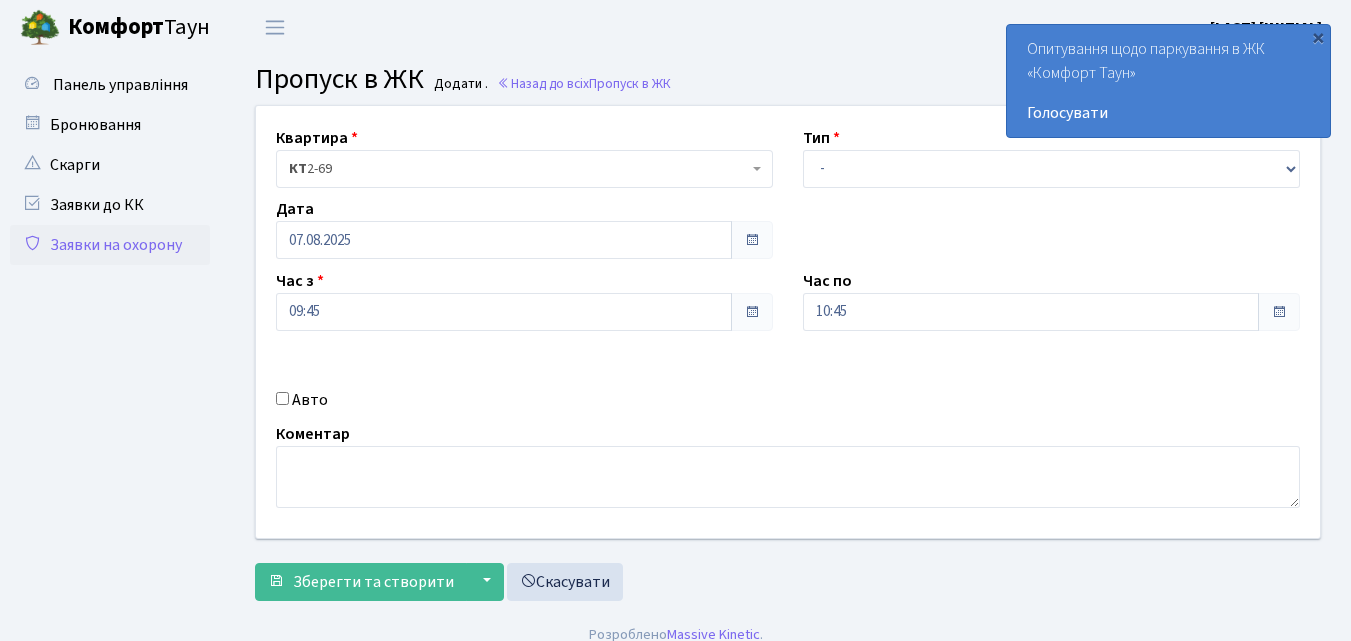 scroll, scrollTop: 0, scrollLeft: 0, axis: both 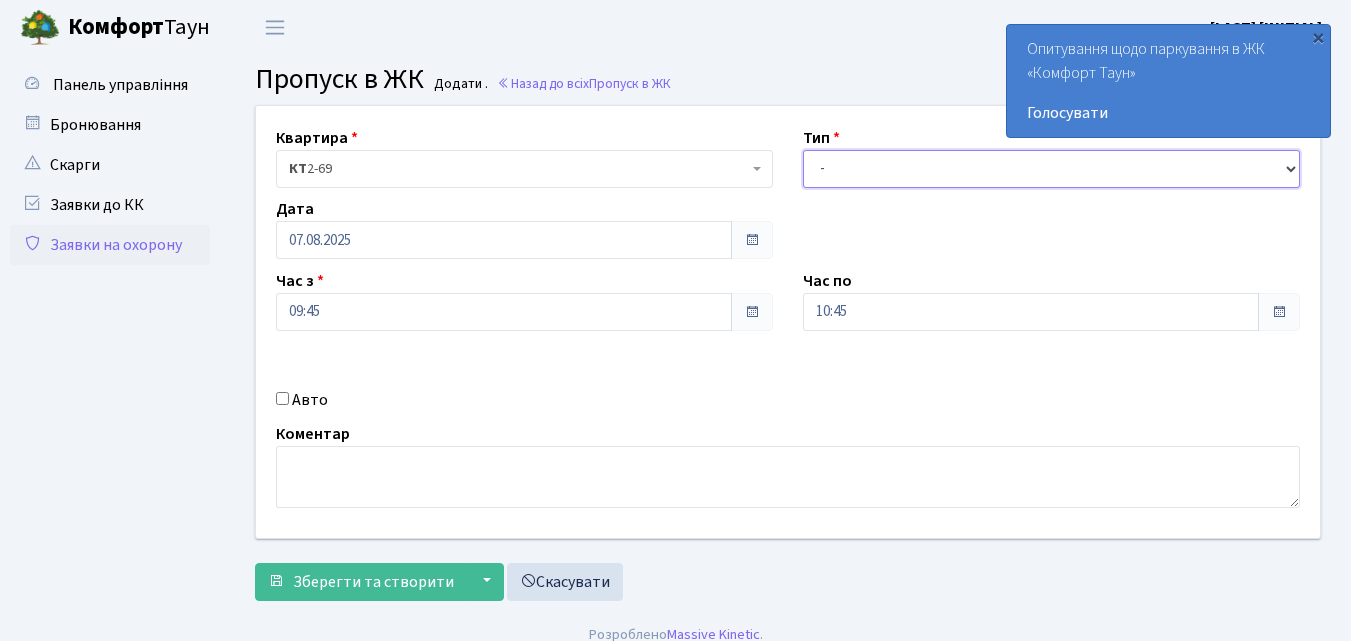 click on "-
Доставка
Таксі
Гості
Сервіс" at bounding box center [1051, 169] 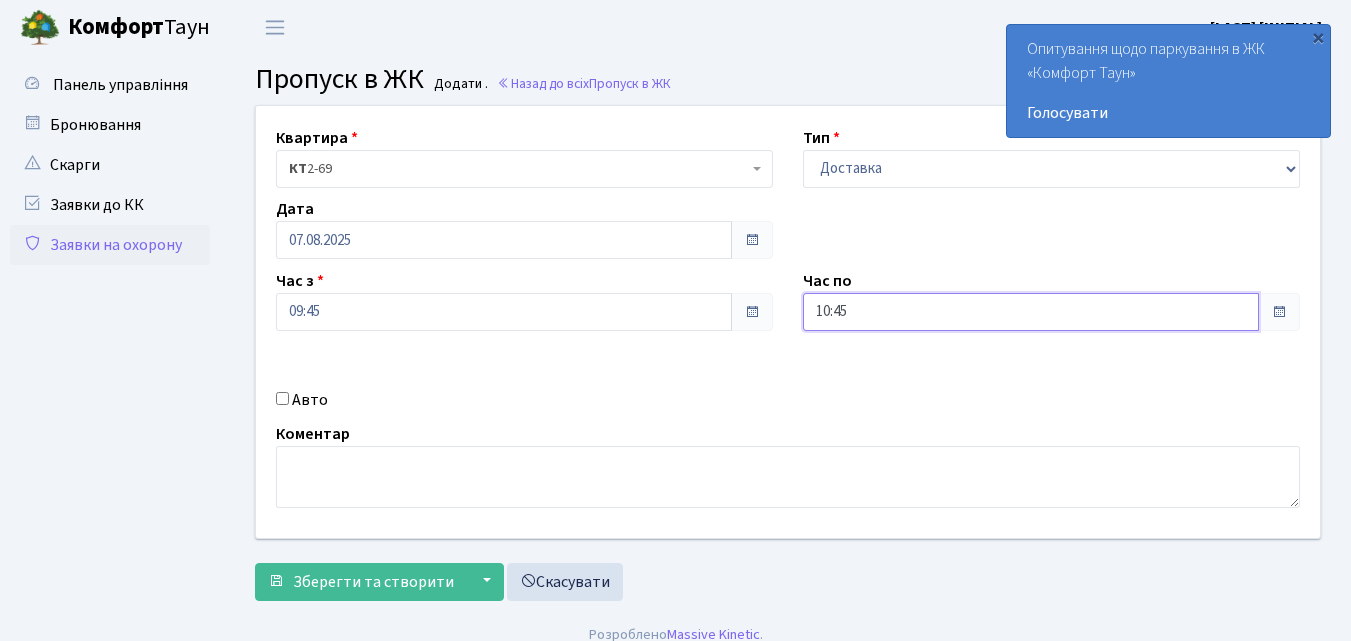 click on "10:45" at bounding box center (1031, 312) 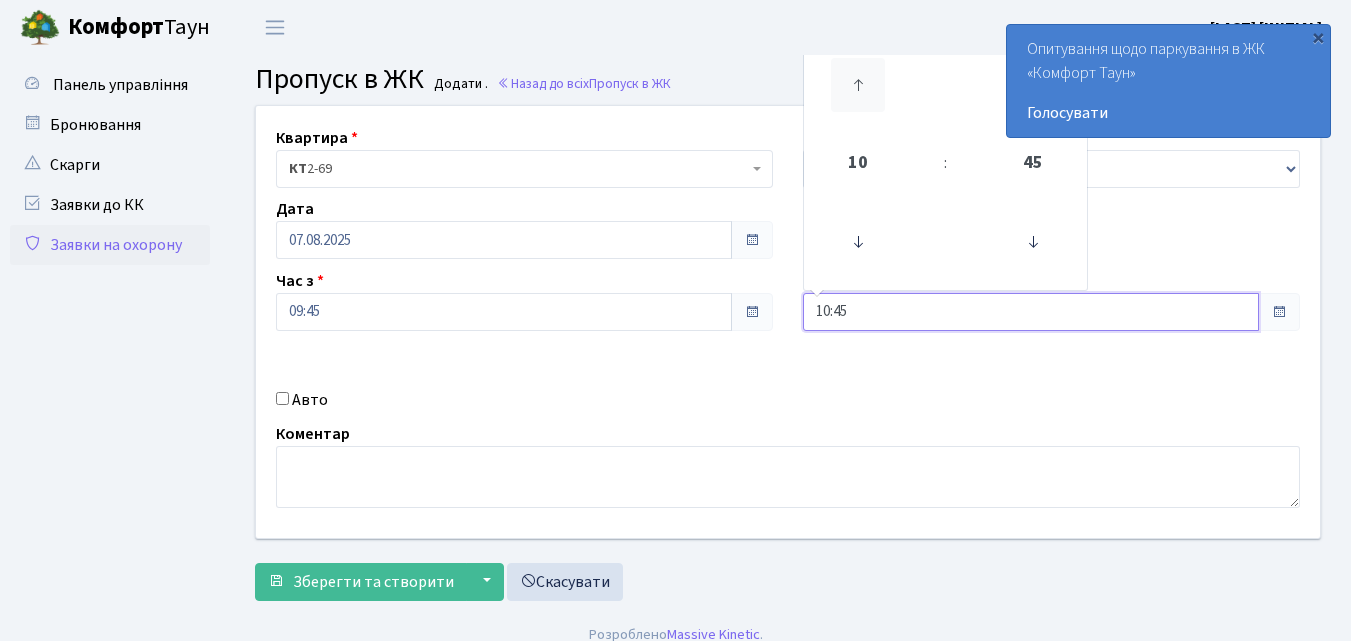 click at bounding box center (858, 85) 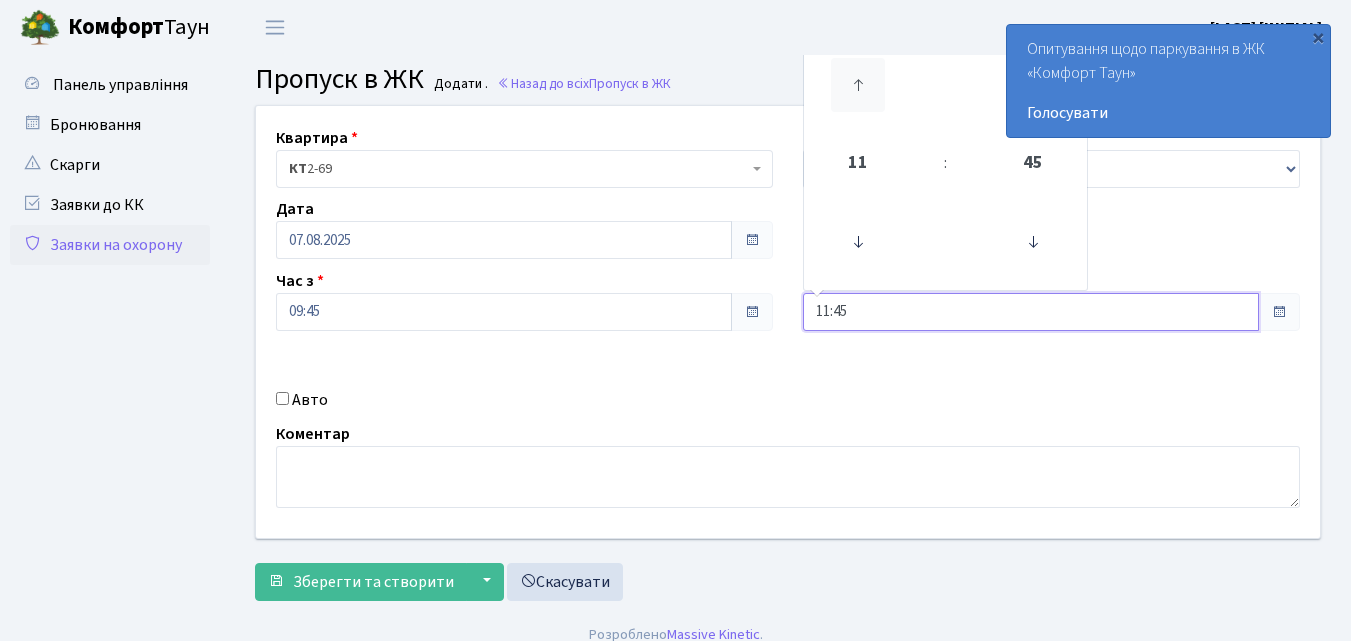 click at bounding box center [858, 85] 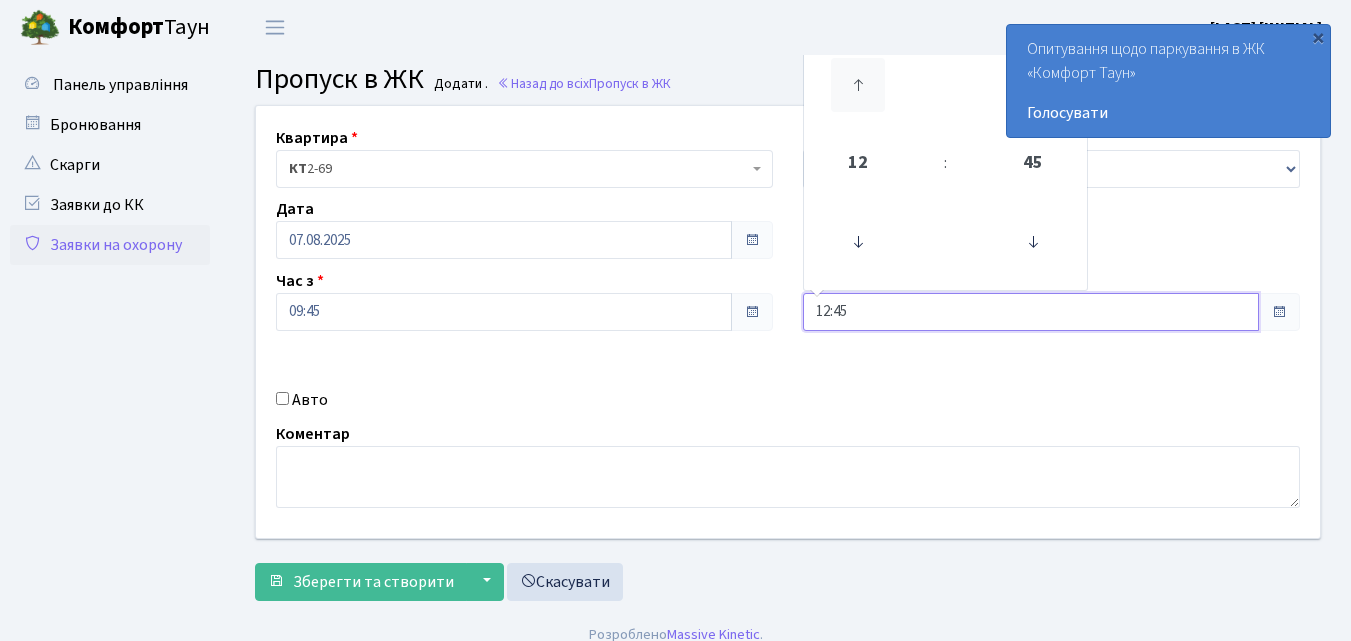 click at bounding box center [858, 85] 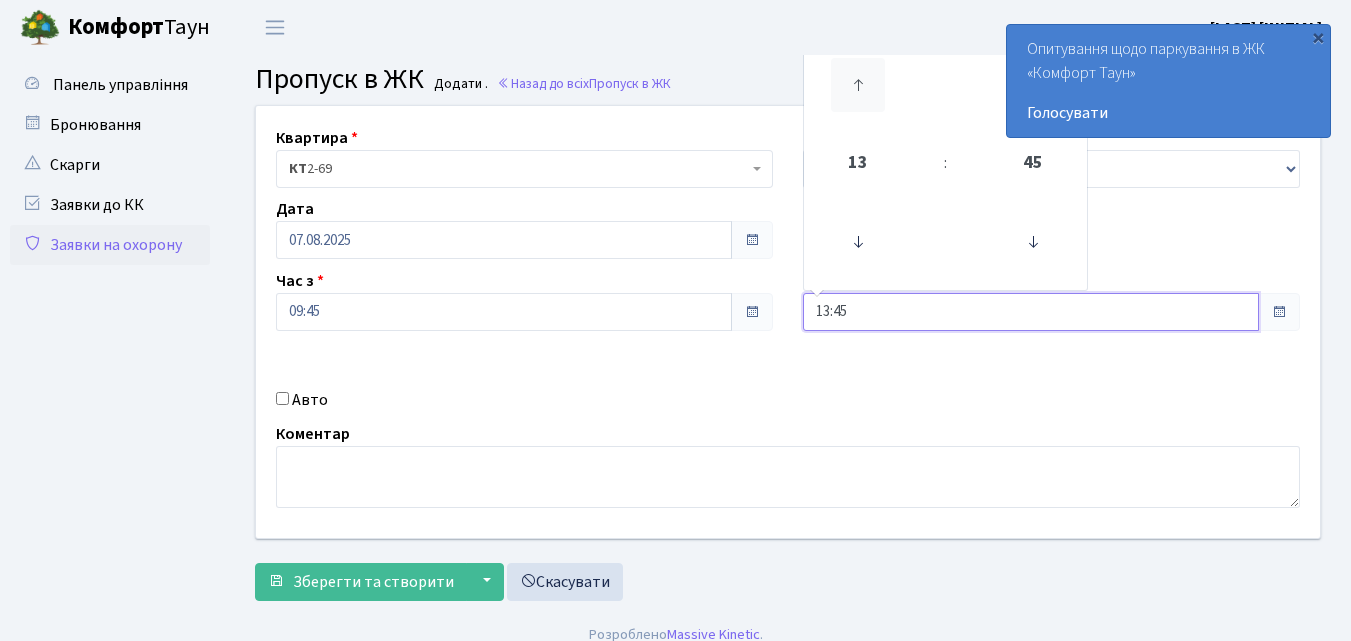 click at bounding box center [858, 85] 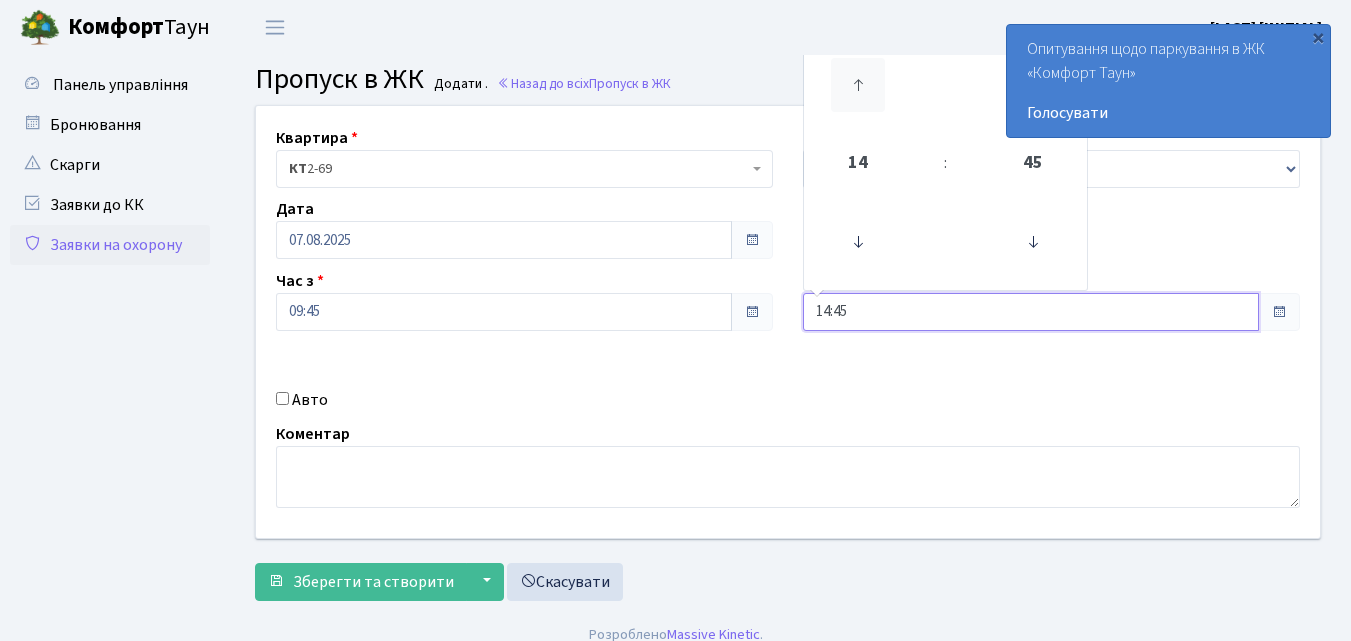 click at bounding box center [858, 85] 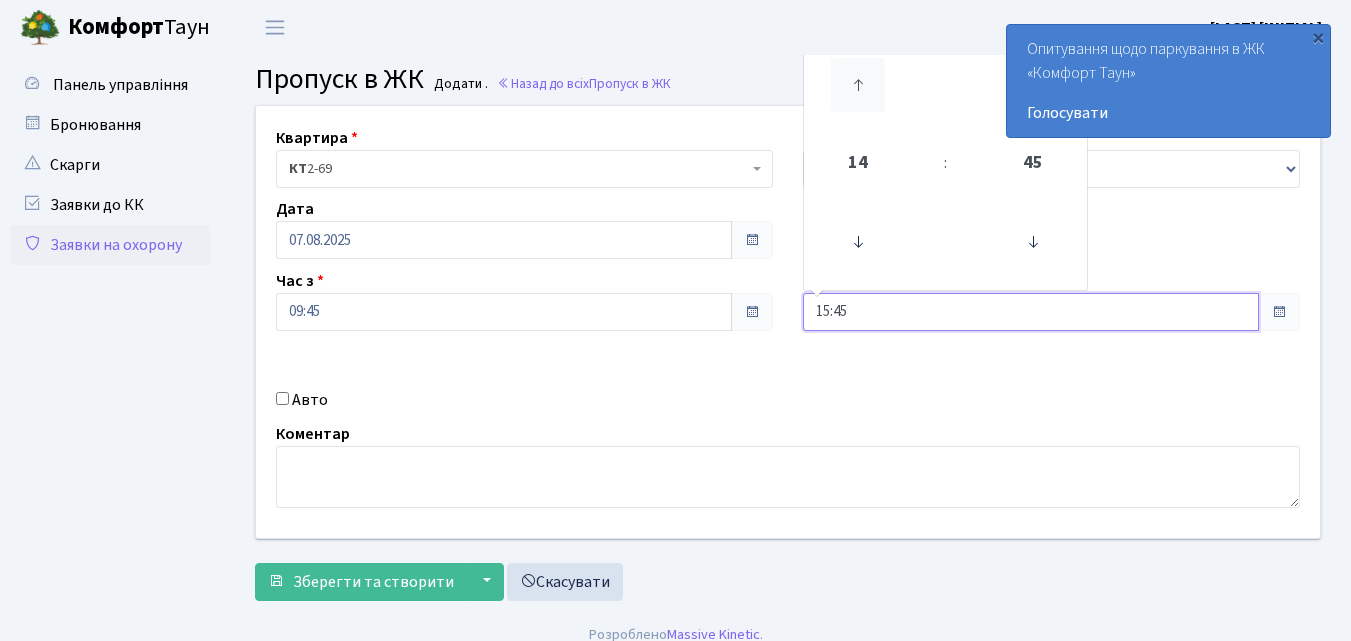 click at bounding box center [858, 85] 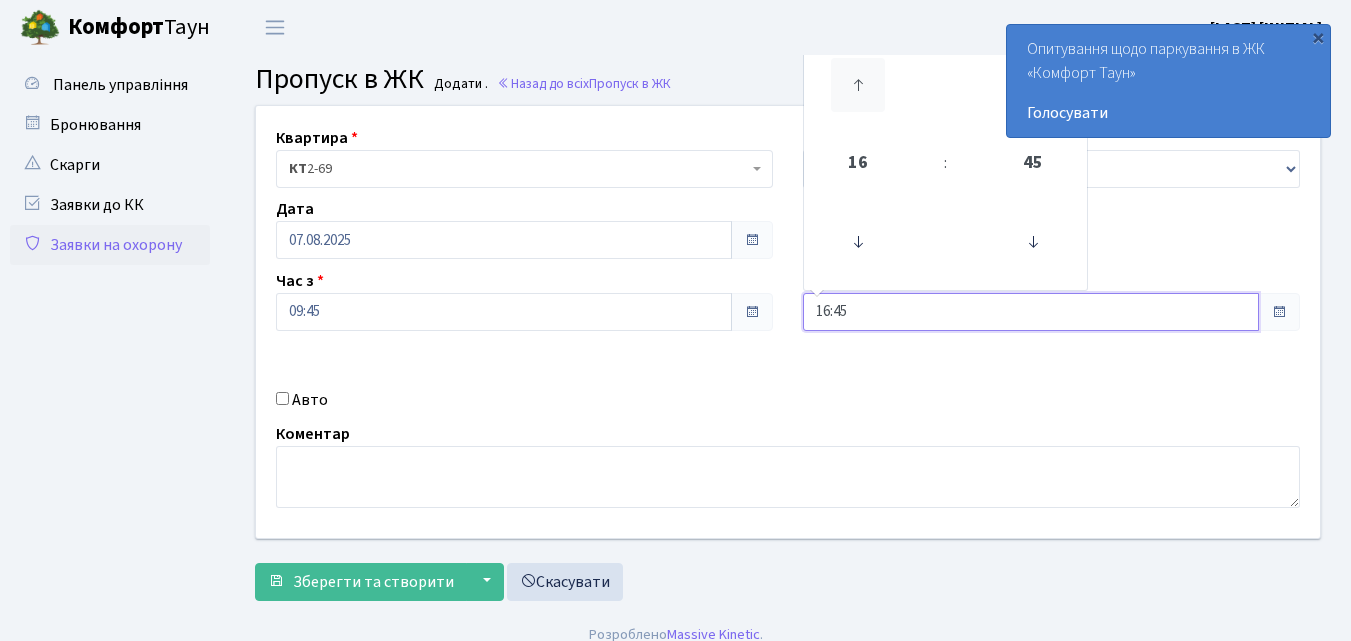 click at bounding box center (858, 85) 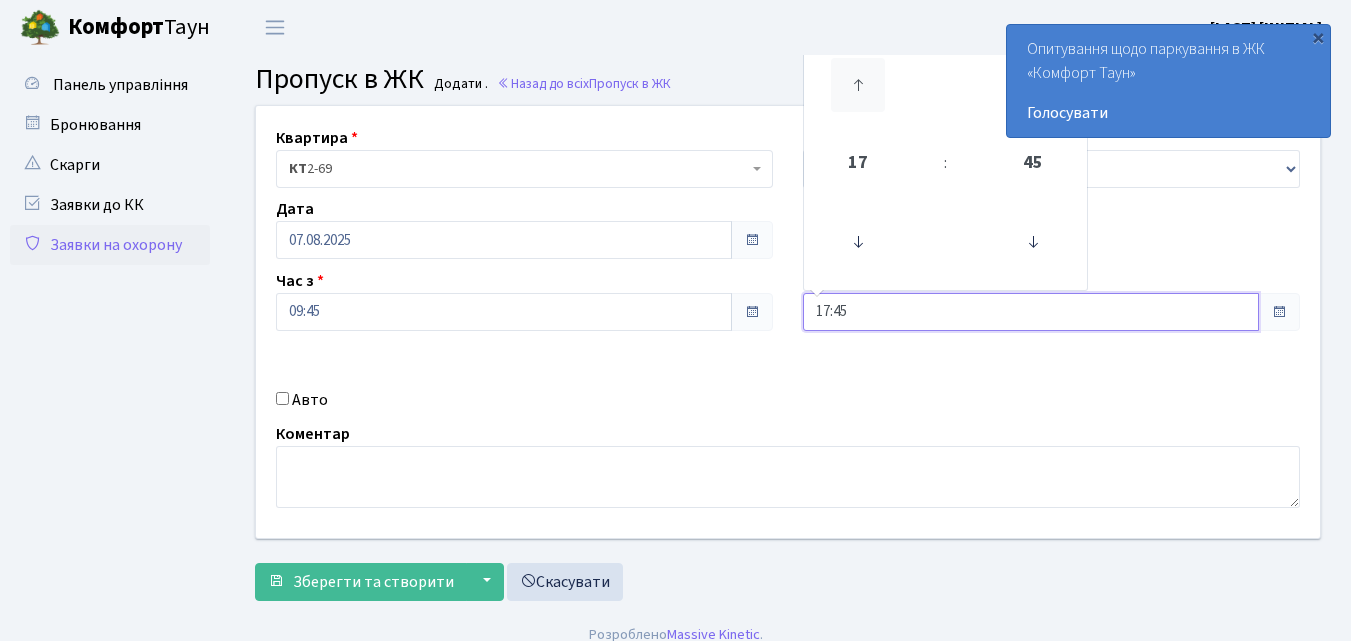 click at bounding box center (858, 85) 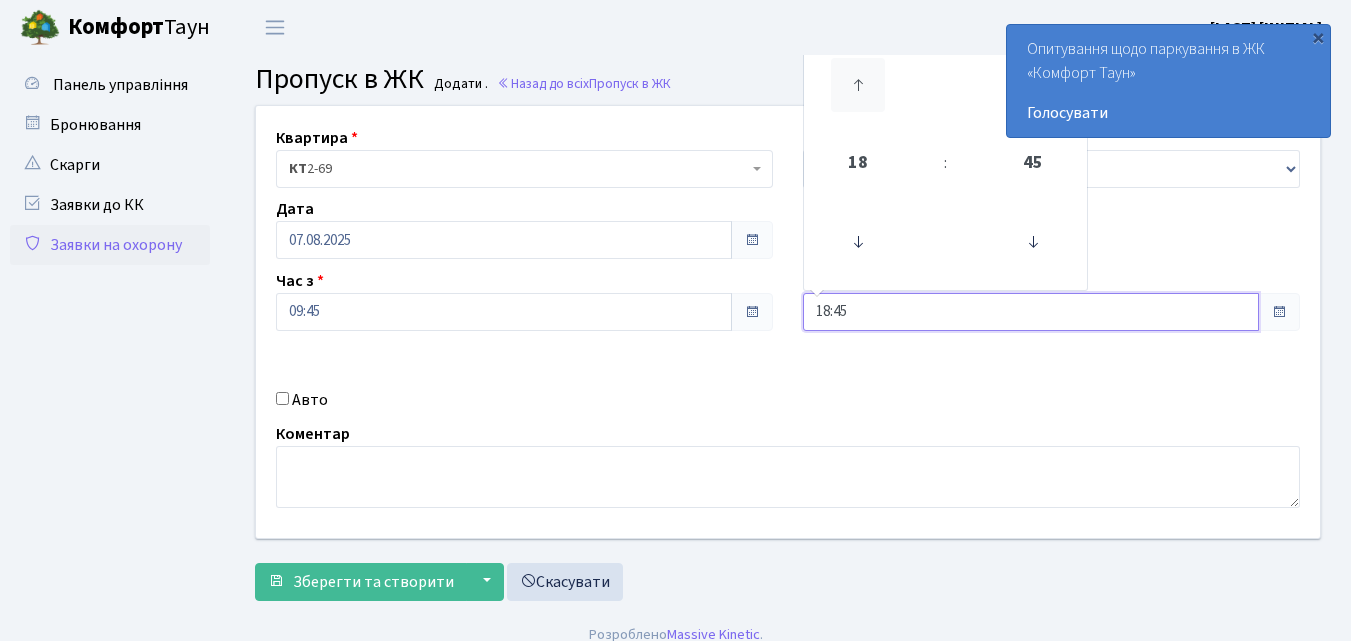 click at bounding box center (858, 85) 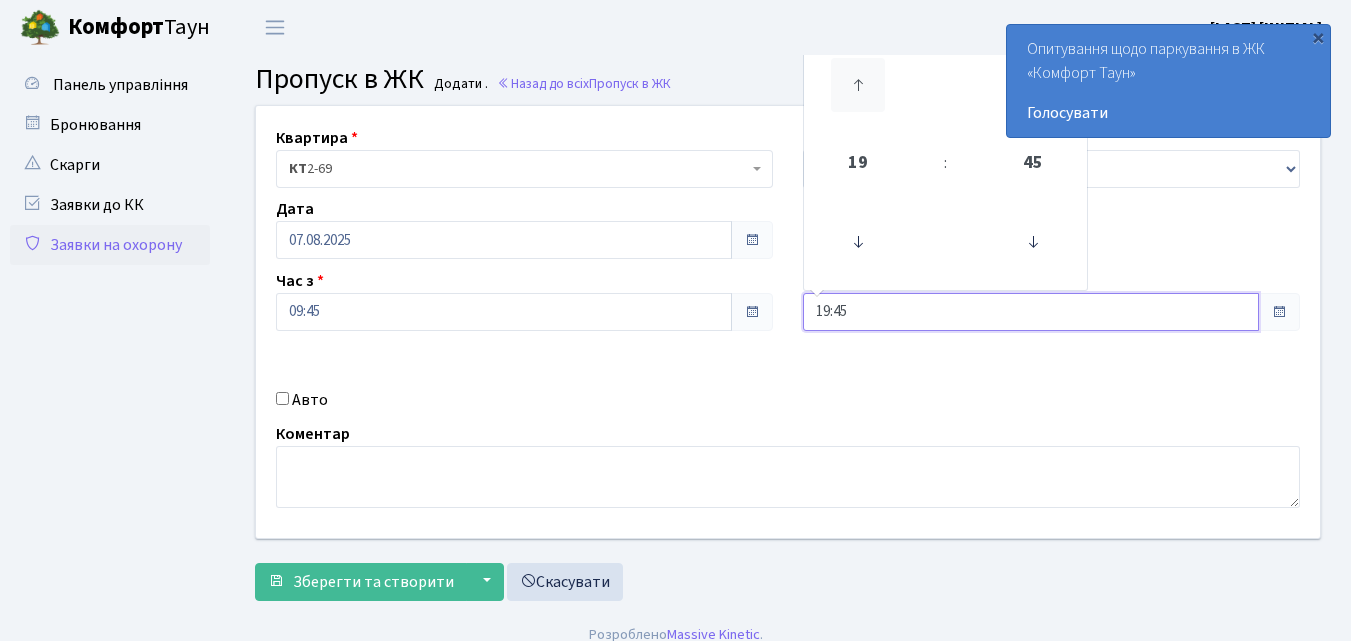 click at bounding box center (858, 85) 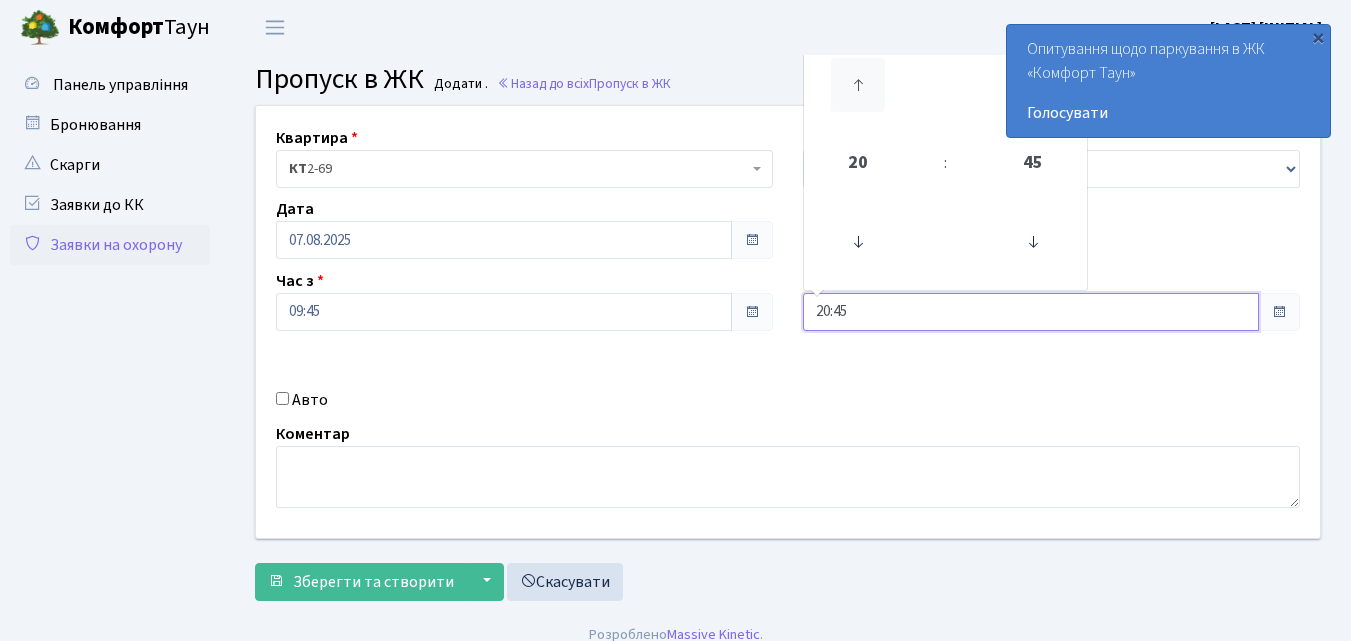 click at bounding box center (858, 85) 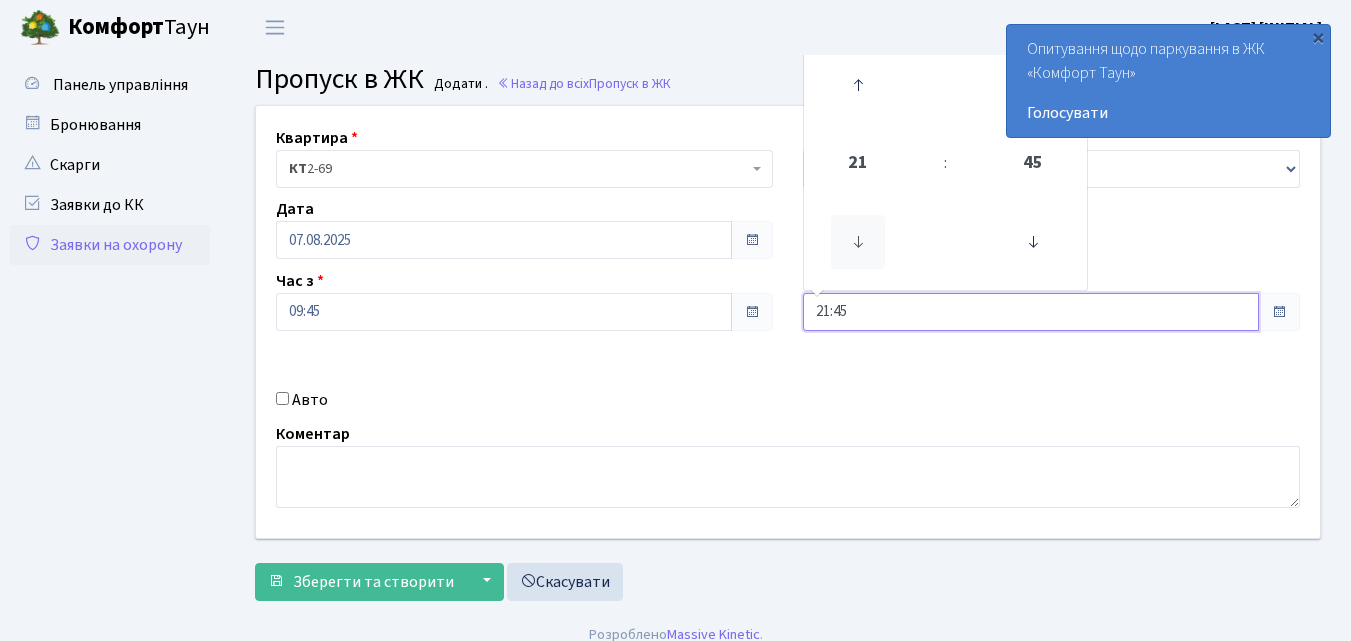 click at bounding box center [858, 242] 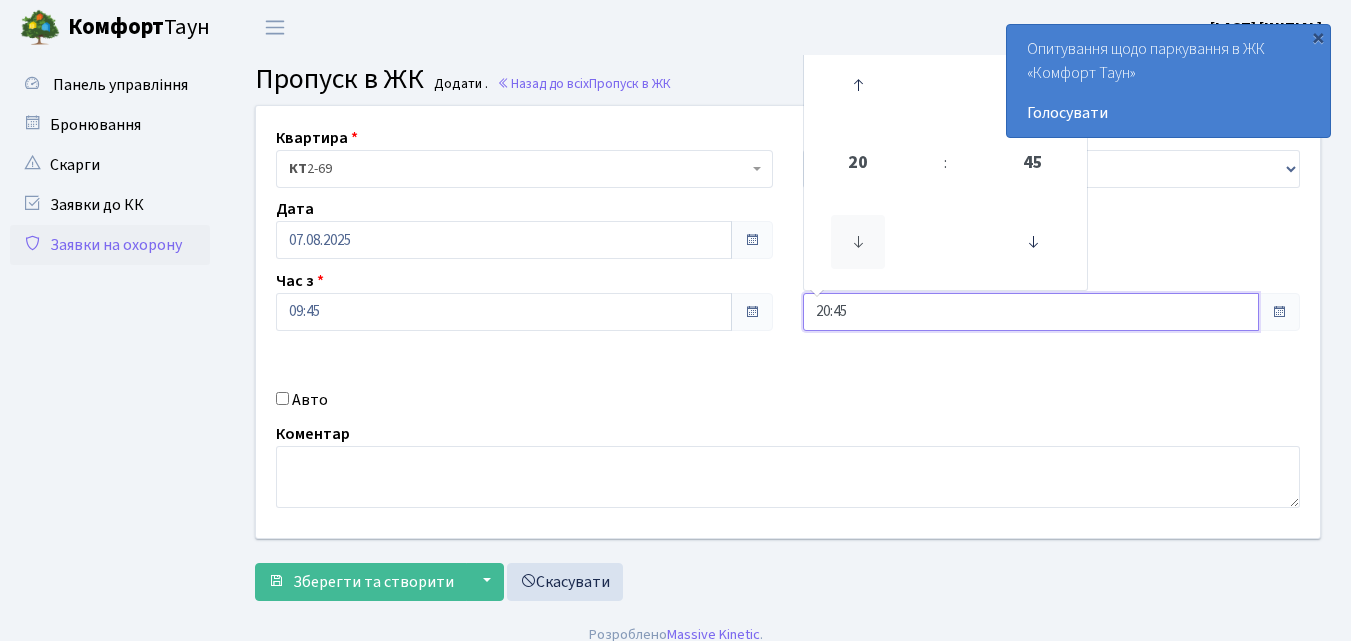 click at bounding box center (858, 242) 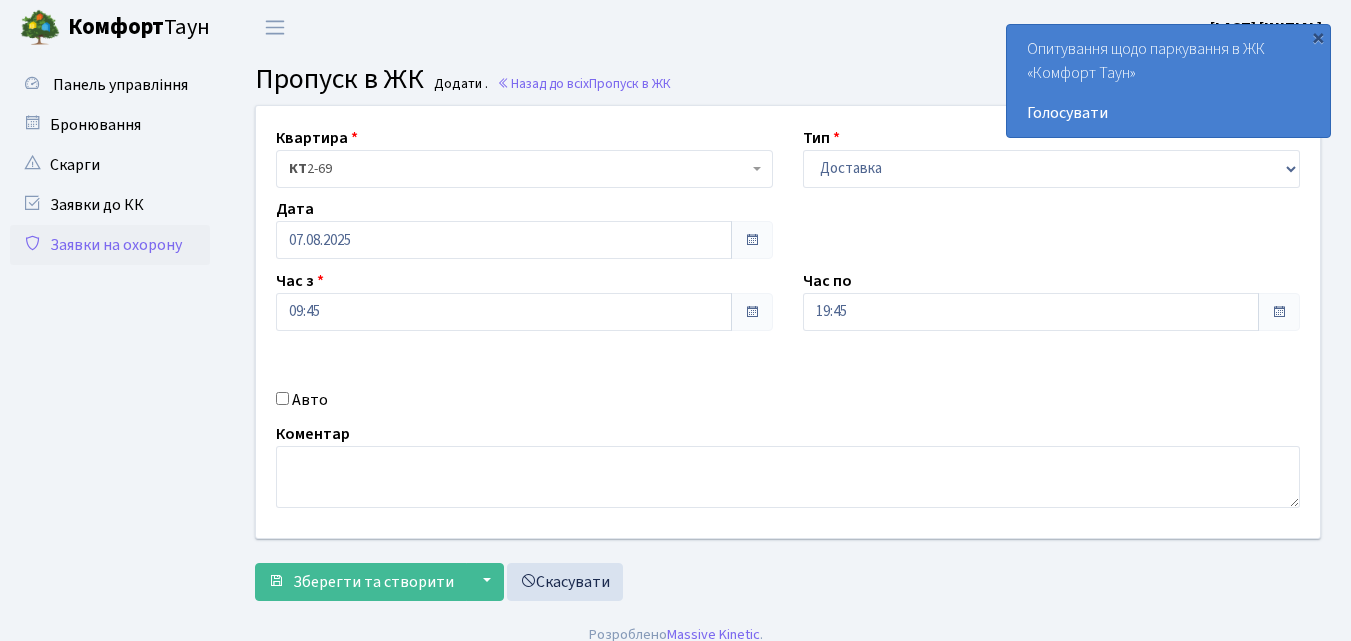 click on "Авто" at bounding box center [282, 398] 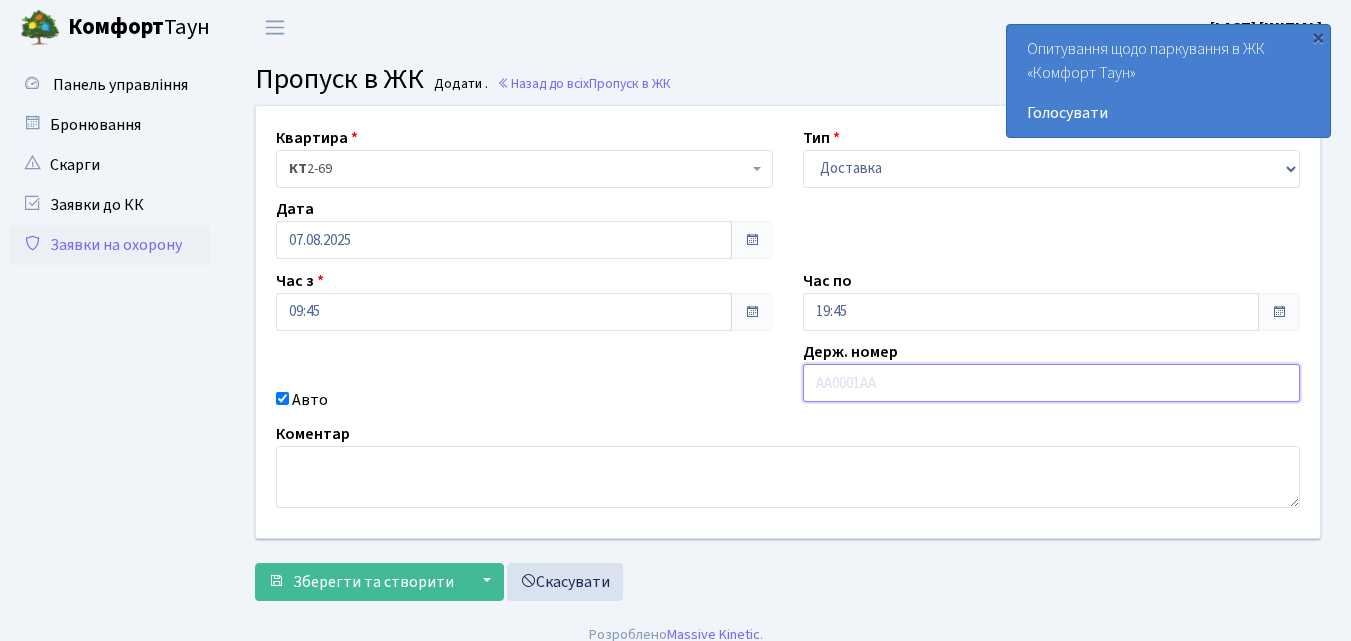 click at bounding box center [1051, 383] 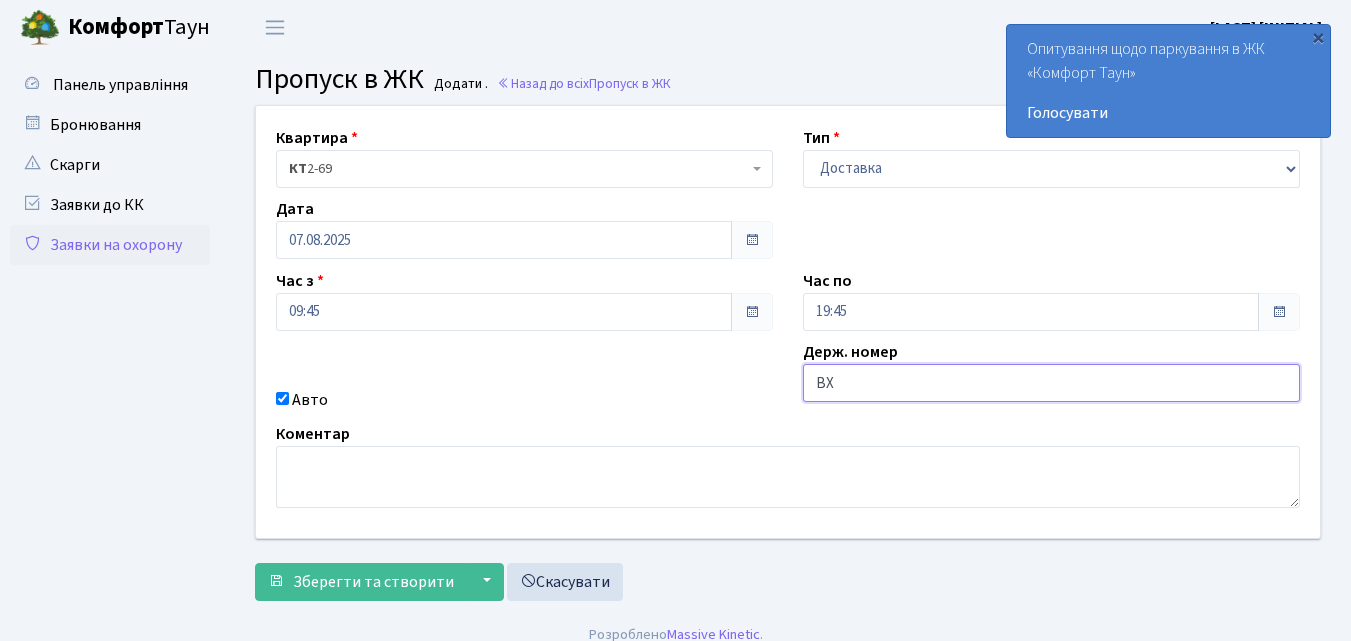 type on "ВХ6754ВС" 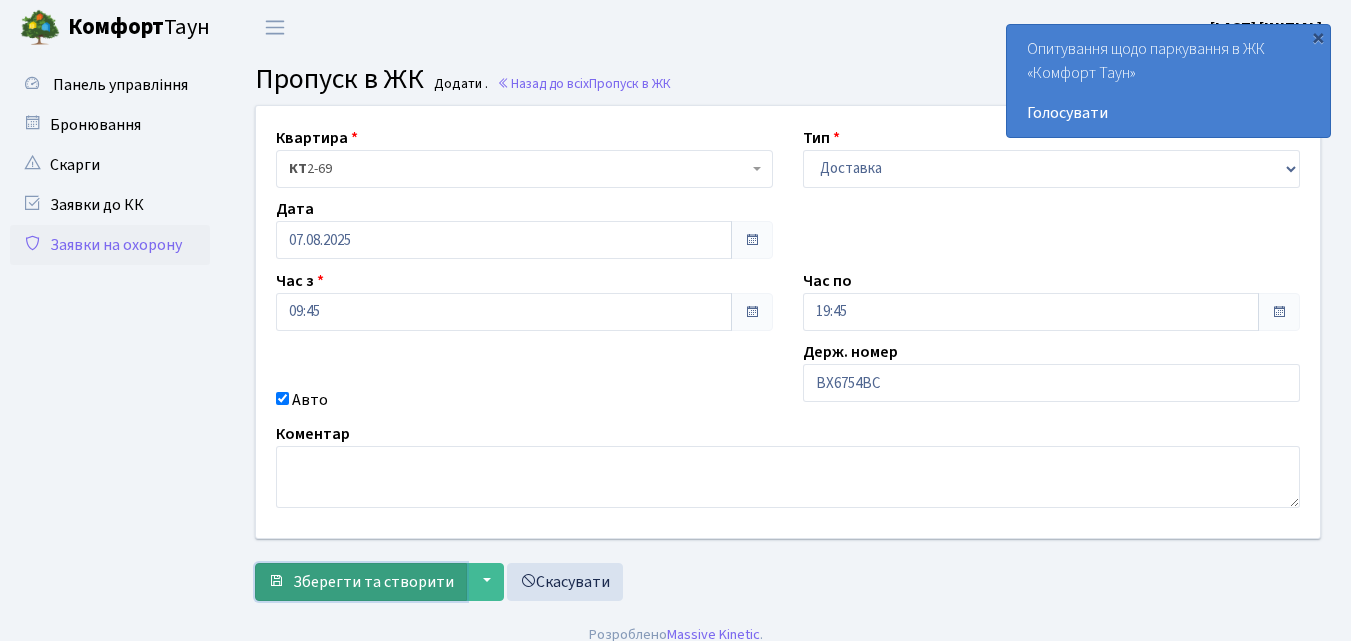 click on "Зберегти та створити" at bounding box center (373, 582) 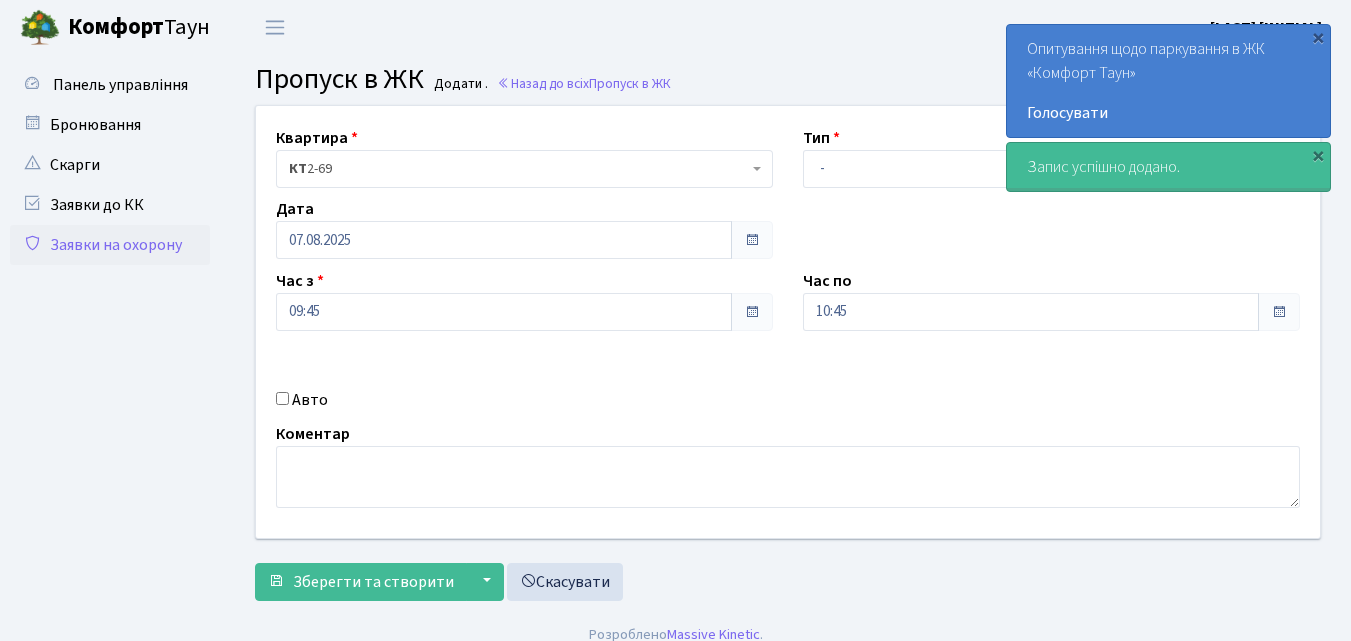 scroll, scrollTop: 0, scrollLeft: 0, axis: both 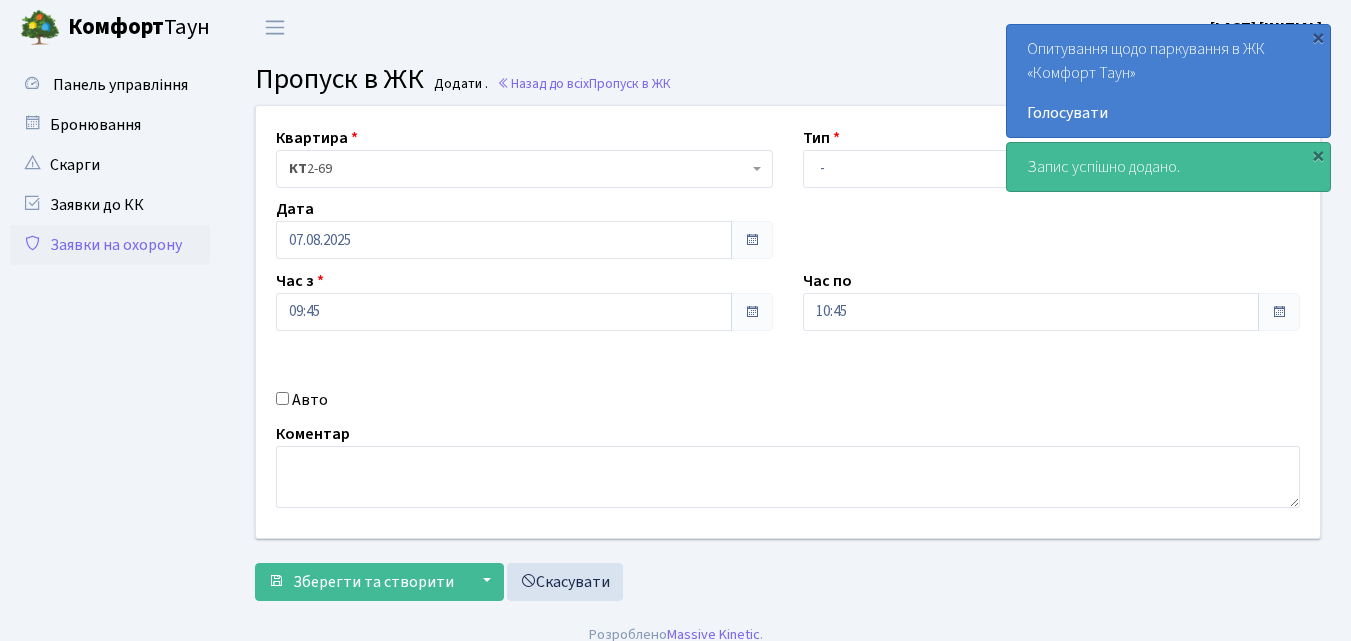 click on "Заявки на охорону" at bounding box center (110, 245) 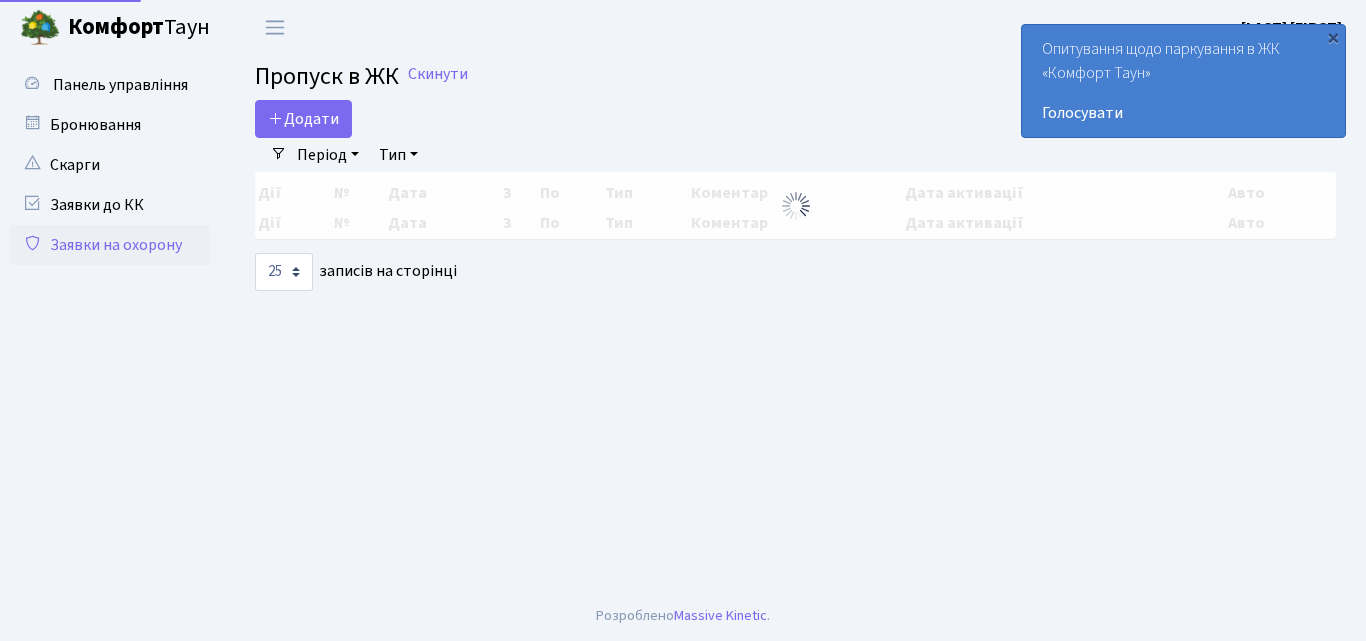 select on "25" 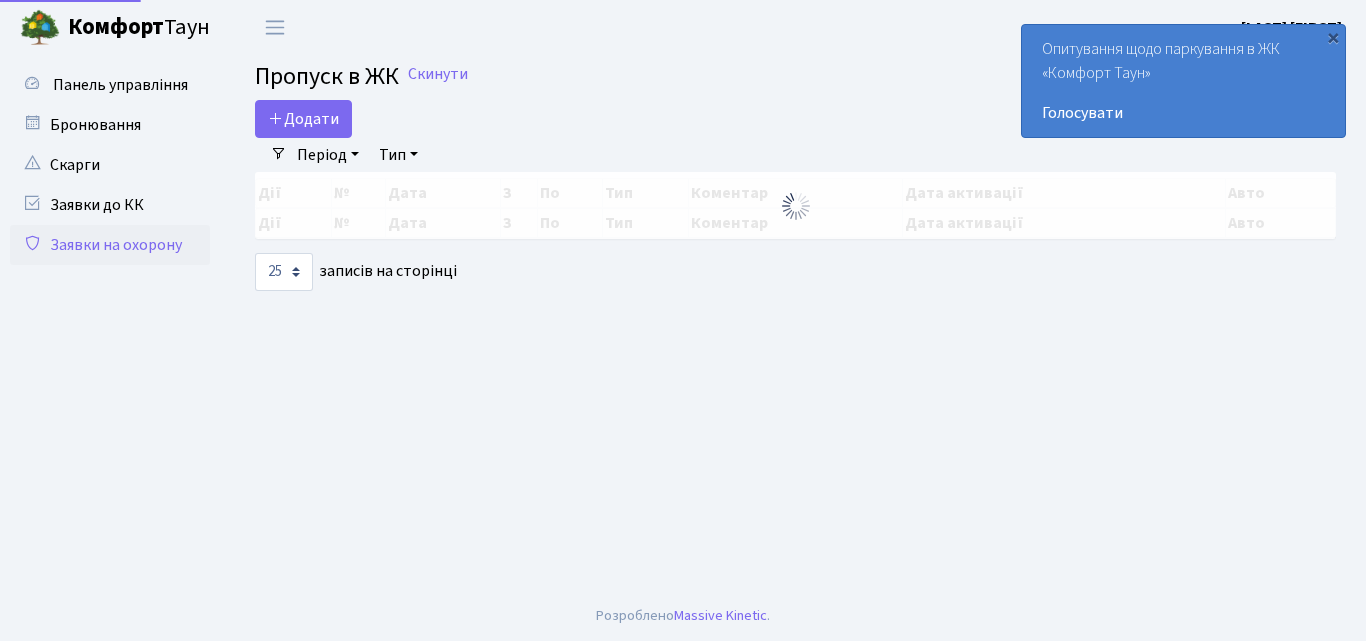 scroll, scrollTop: 0, scrollLeft: 0, axis: both 